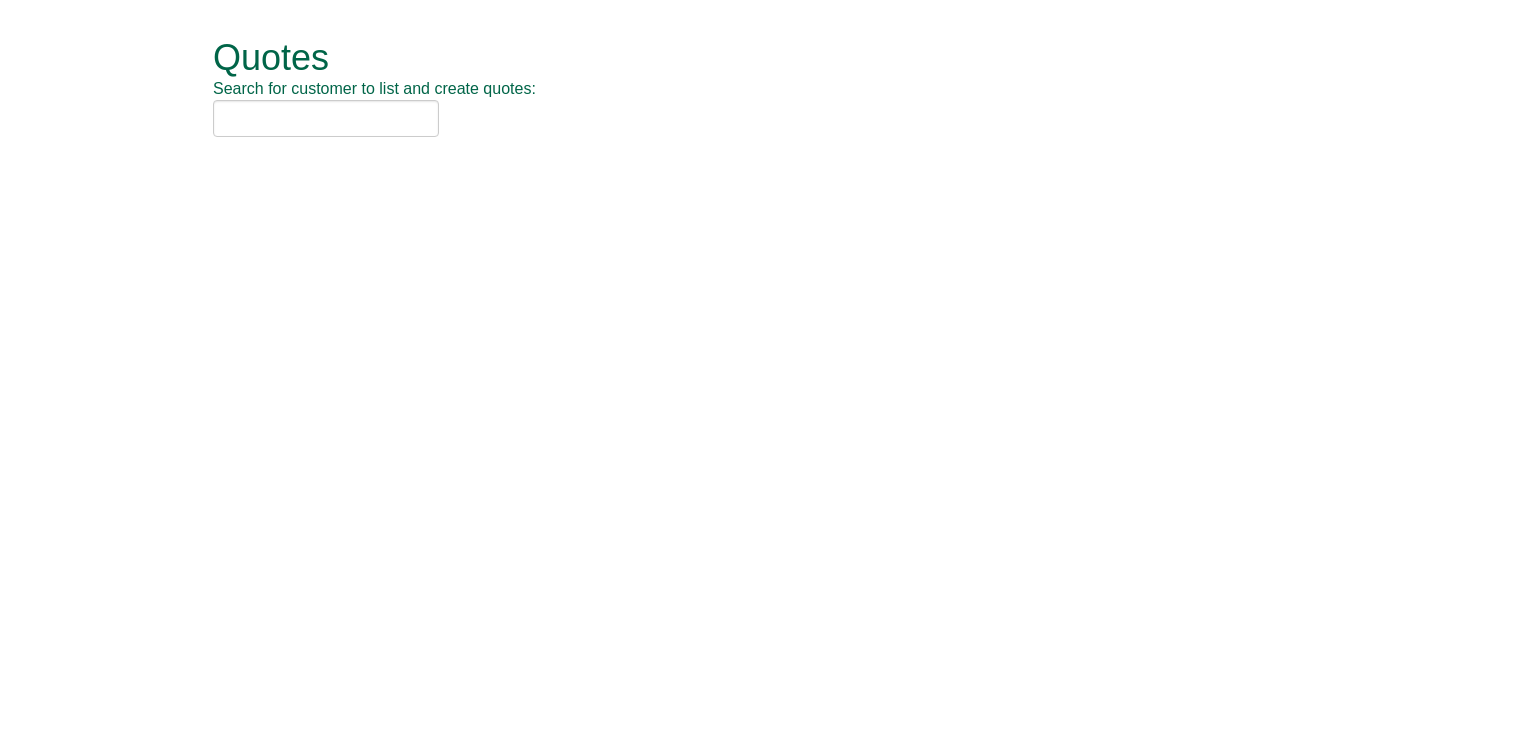 scroll, scrollTop: 0, scrollLeft: 0, axis: both 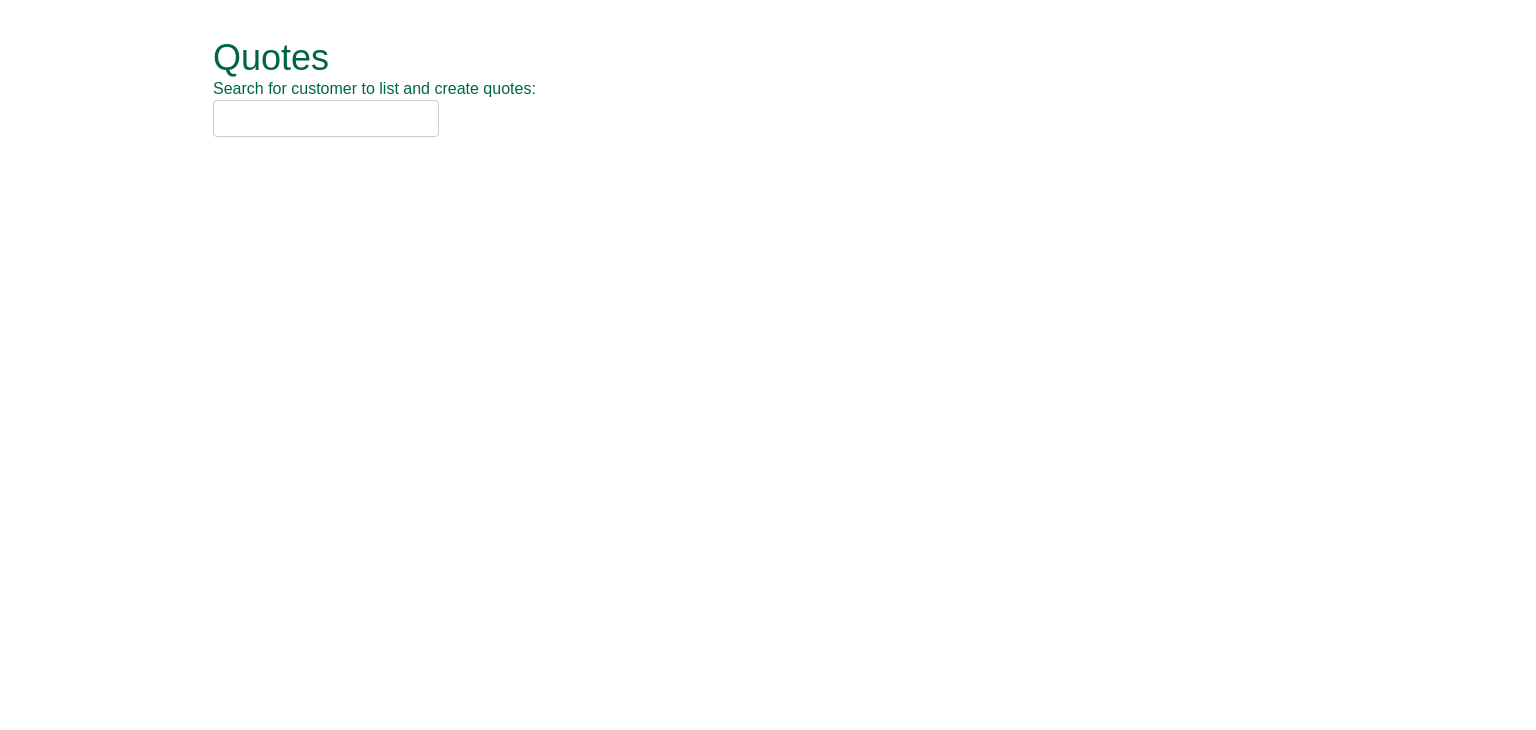 click at bounding box center (326, 118) 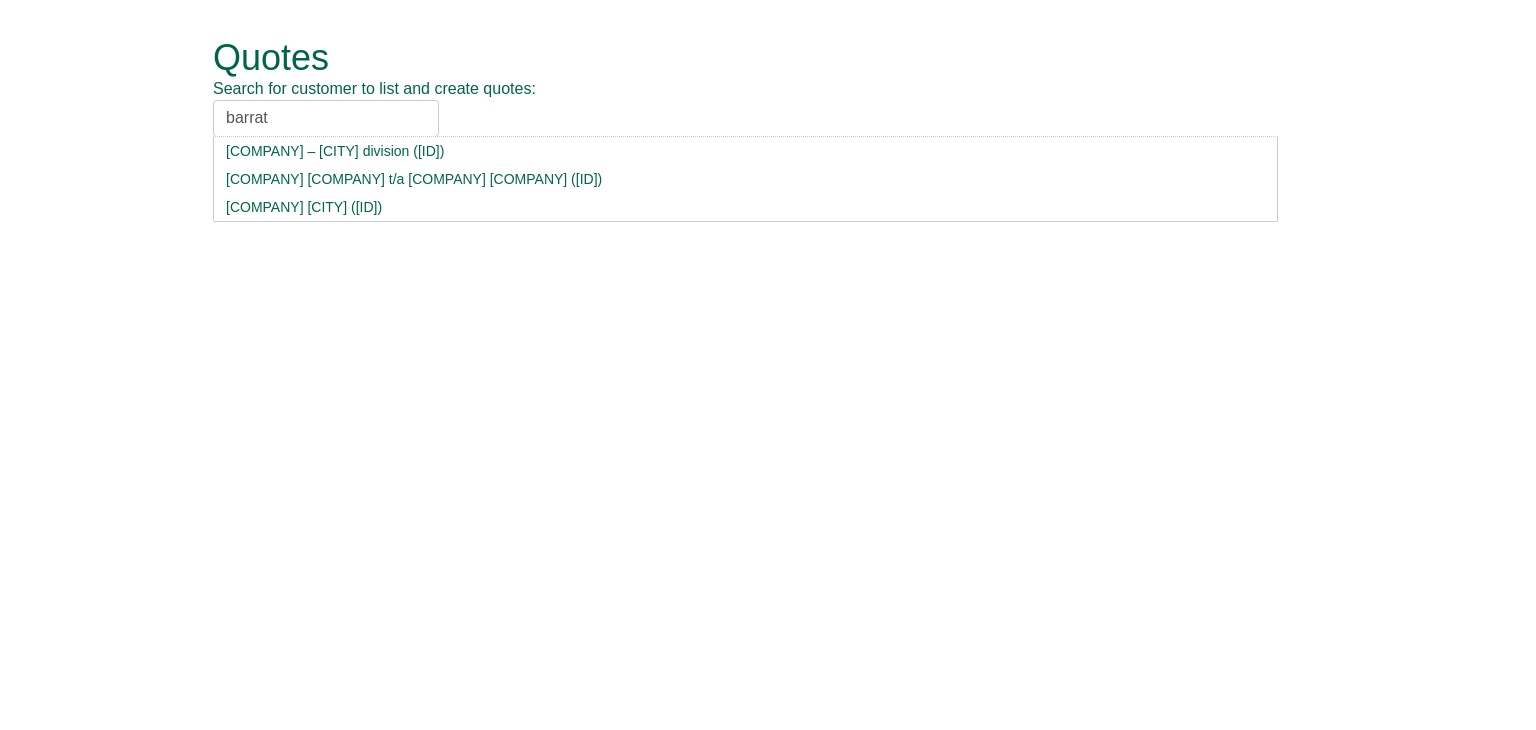 type on "barrat" 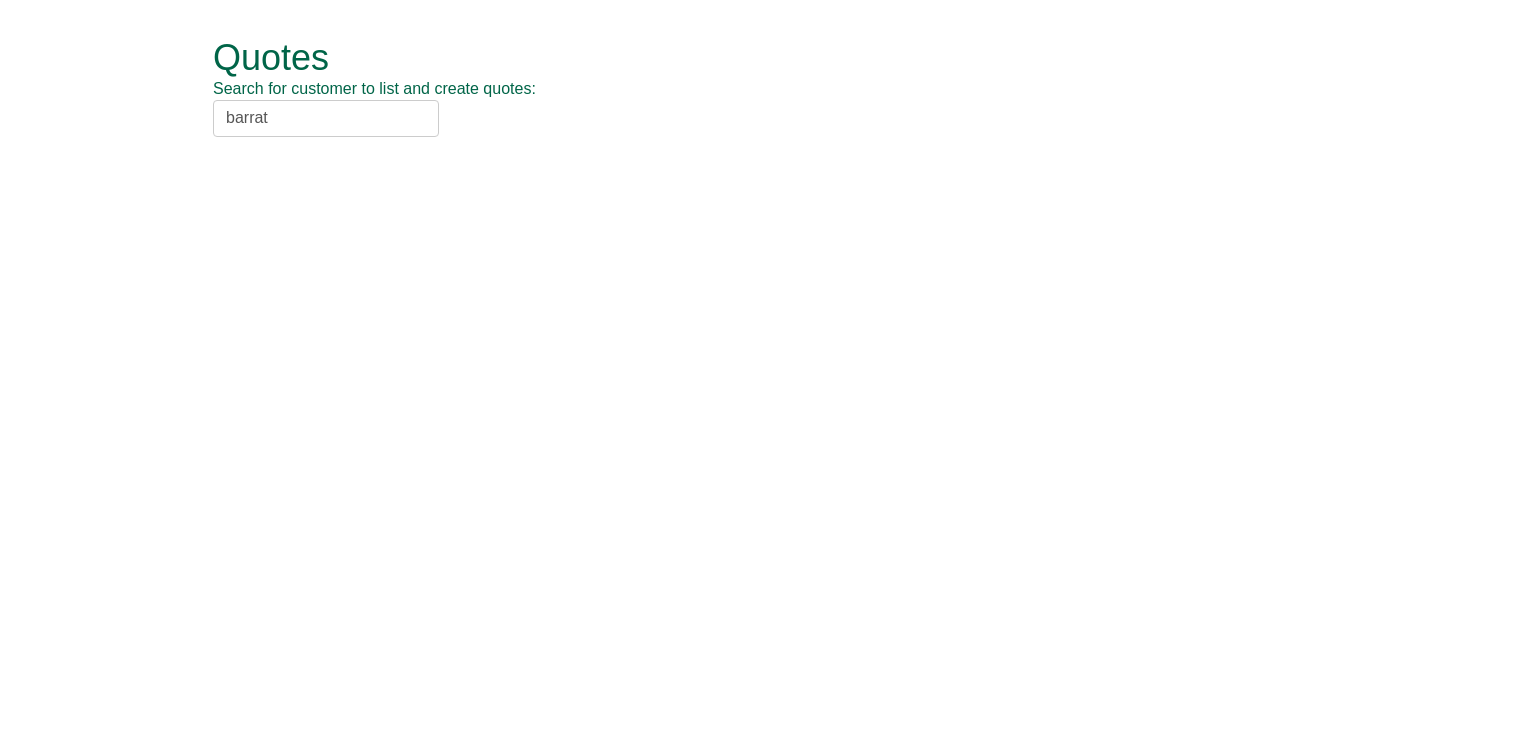 click on "barrat" at bounding box center [326, 118] 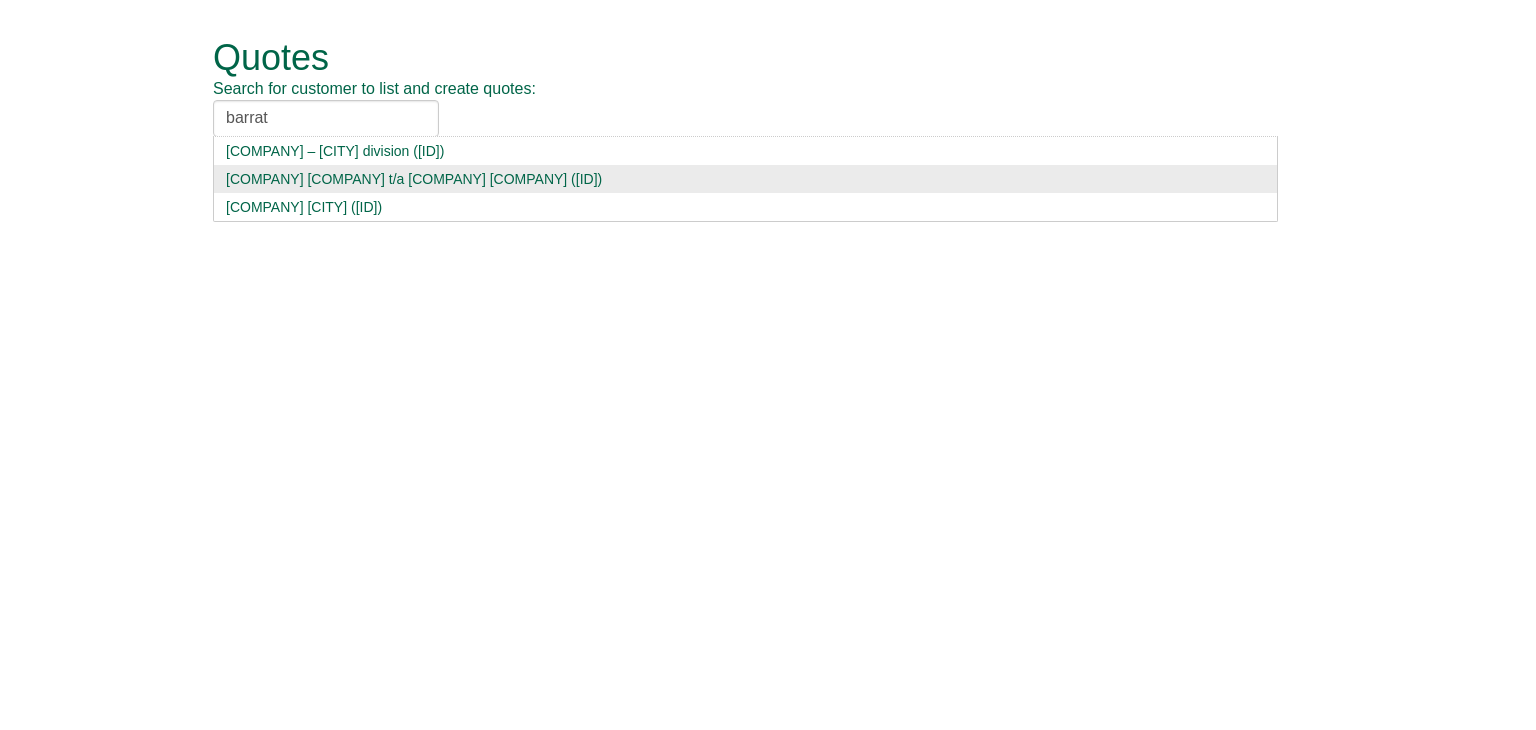 click on "Barratt Redrow PLC t/a BDW Trading Ltd (BDWR001)" at bounding box center (745, 179) 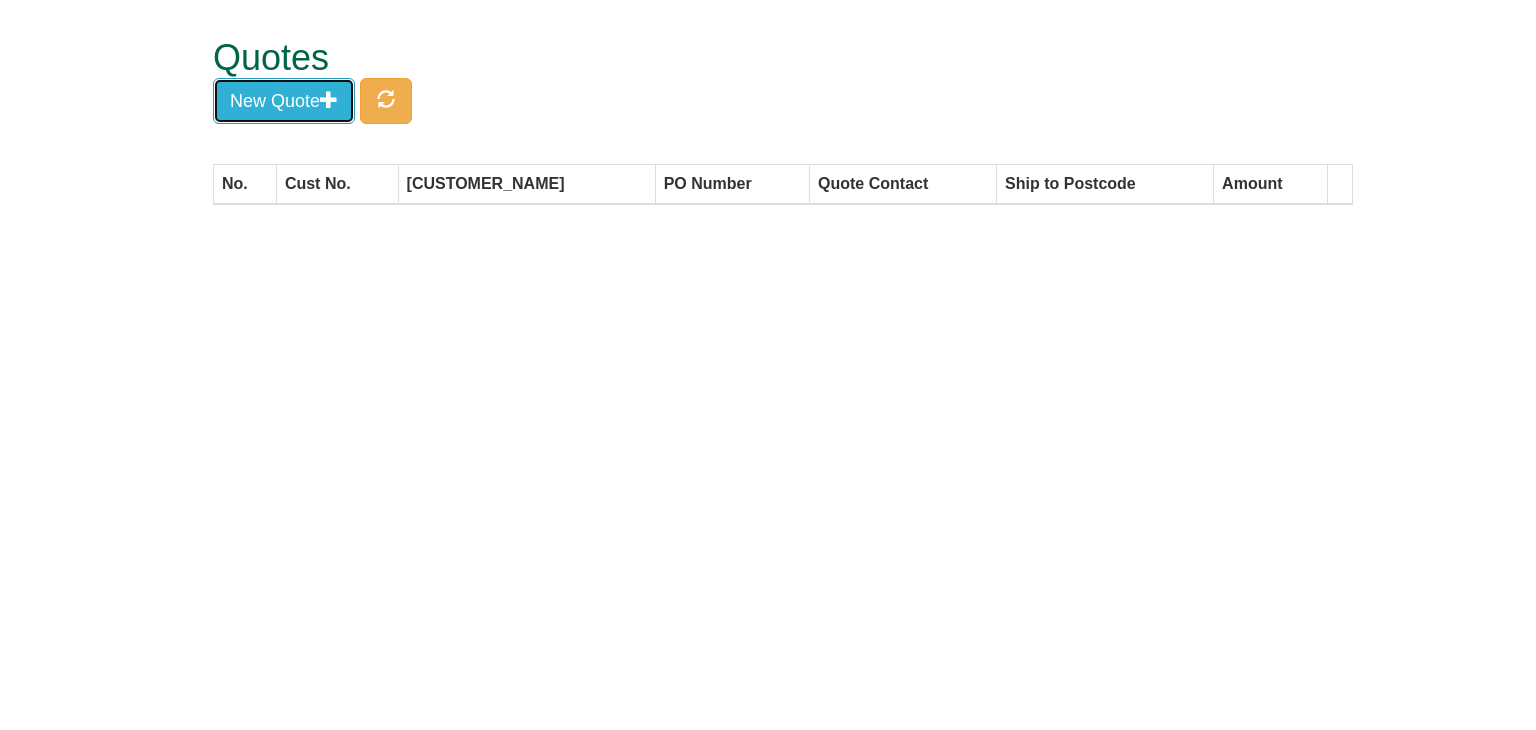 click on "New Quote" at bounding box center [284, 101] 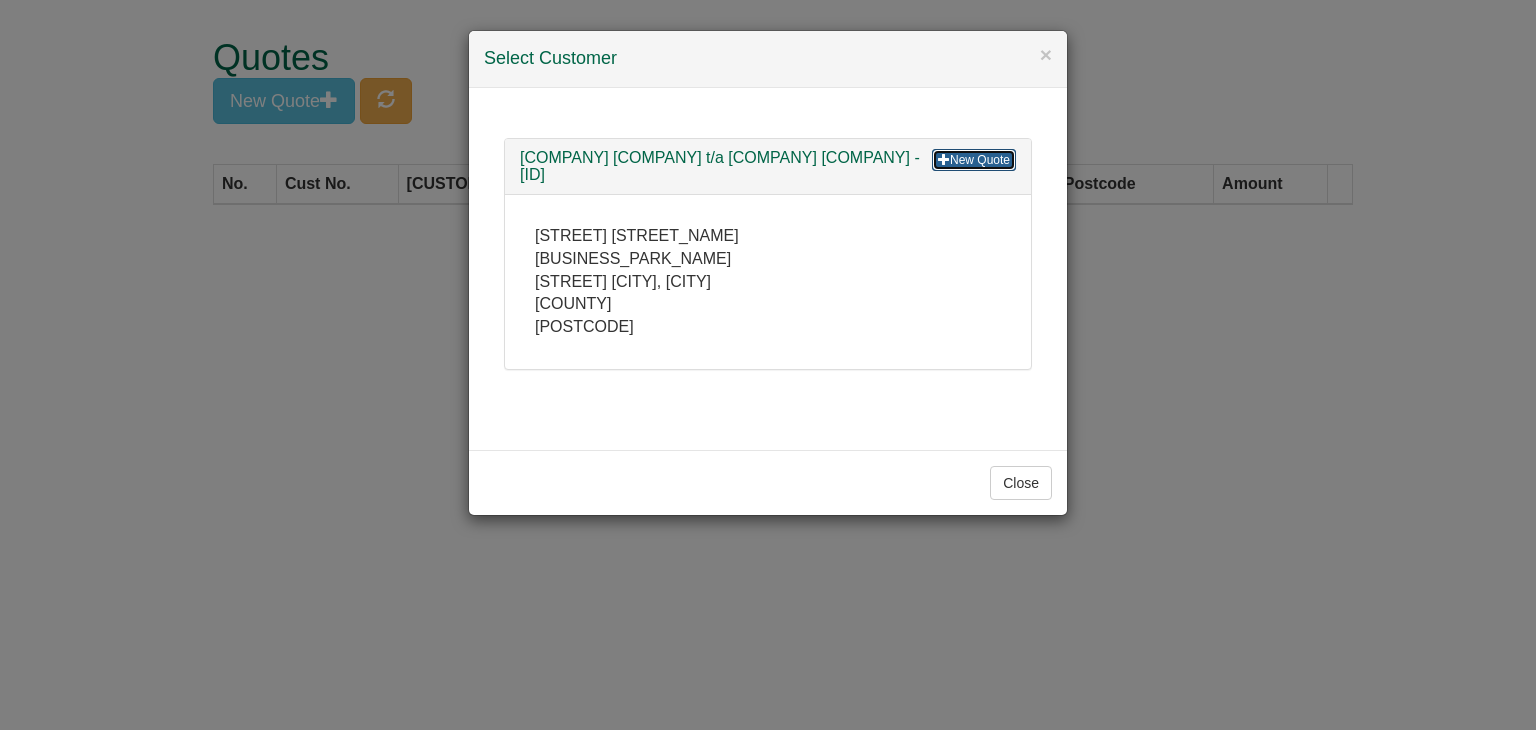 click on "New Quote" at bounding box center (974, 160) 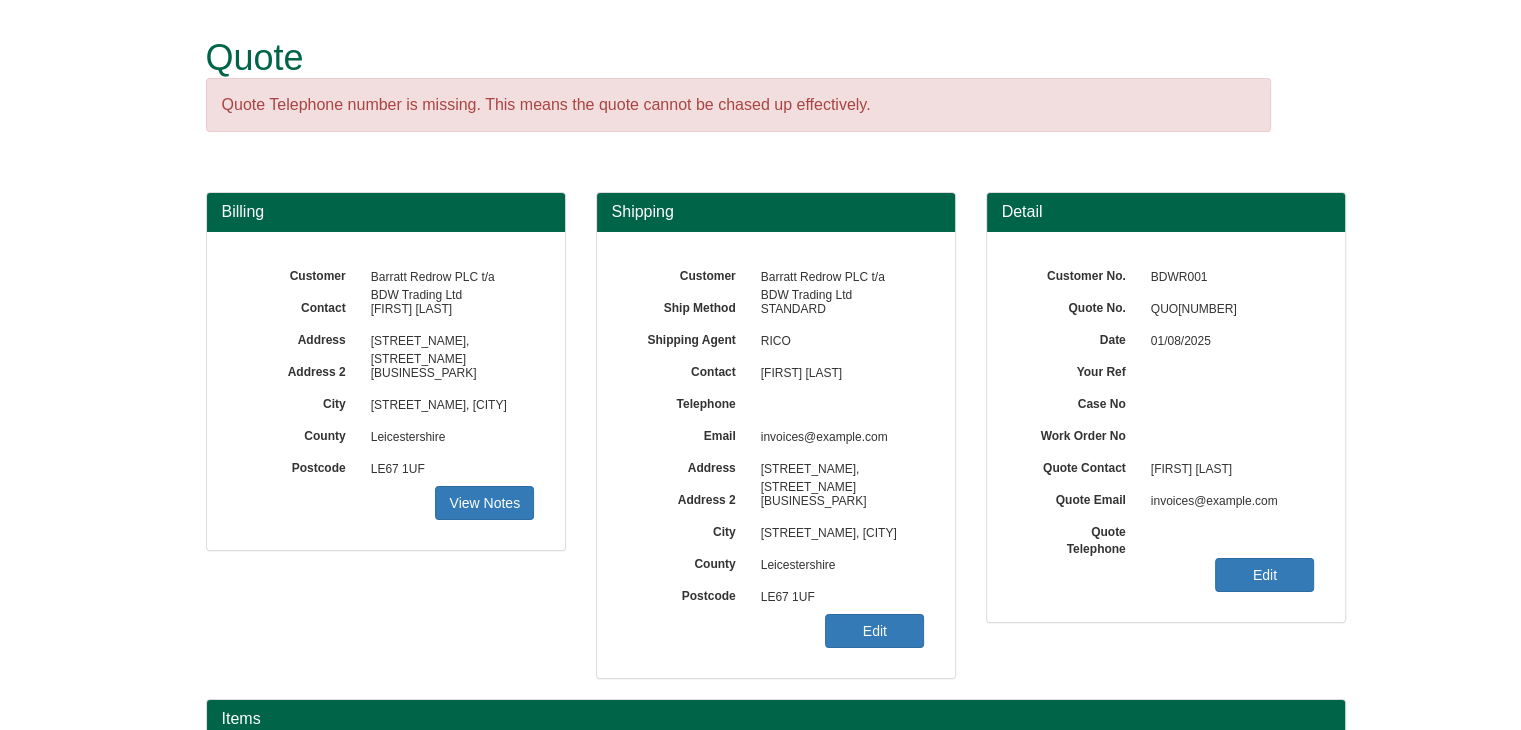 scroll, scrollTop: 241, scrollLeft: 0, axis: vertical 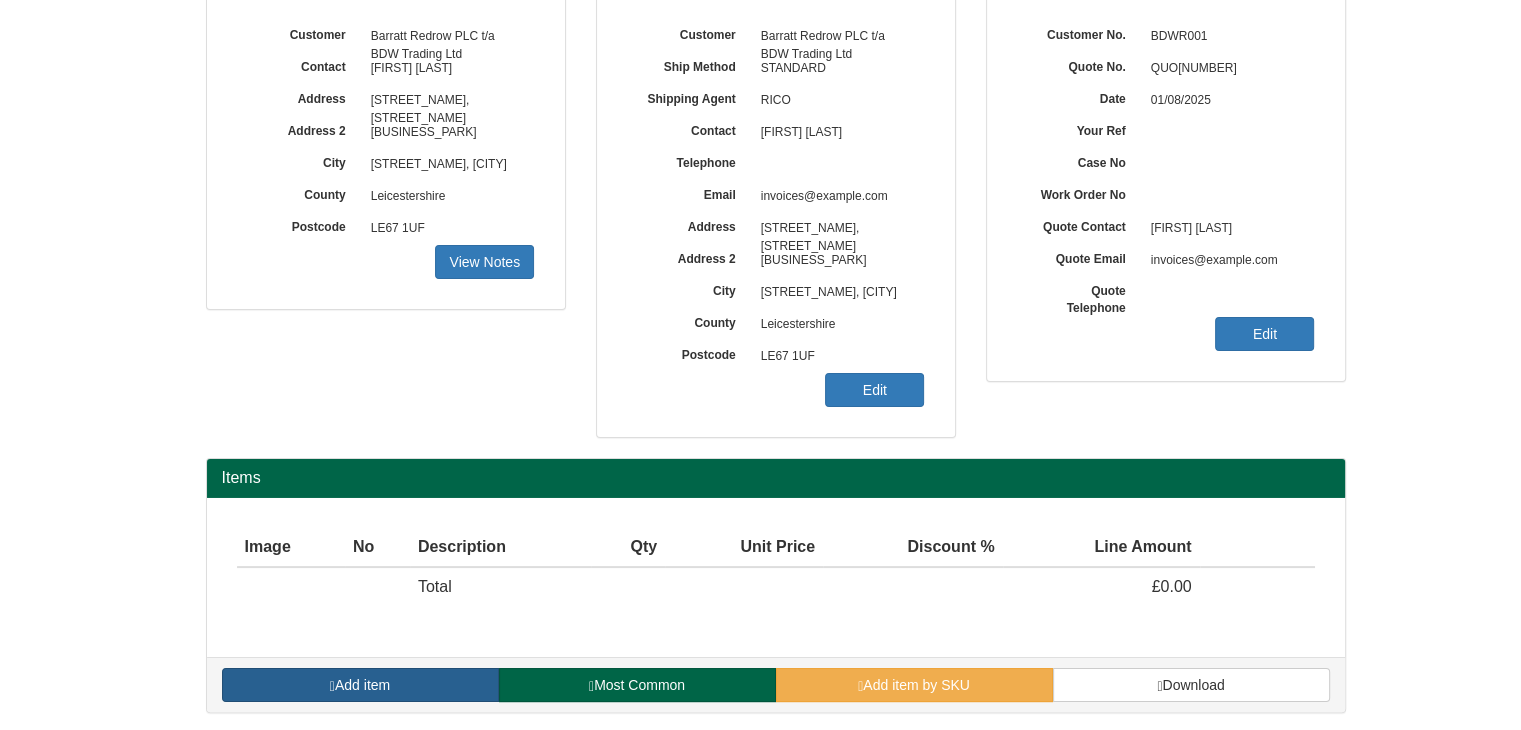 click on "Add item" at bounding box center [362, 685] 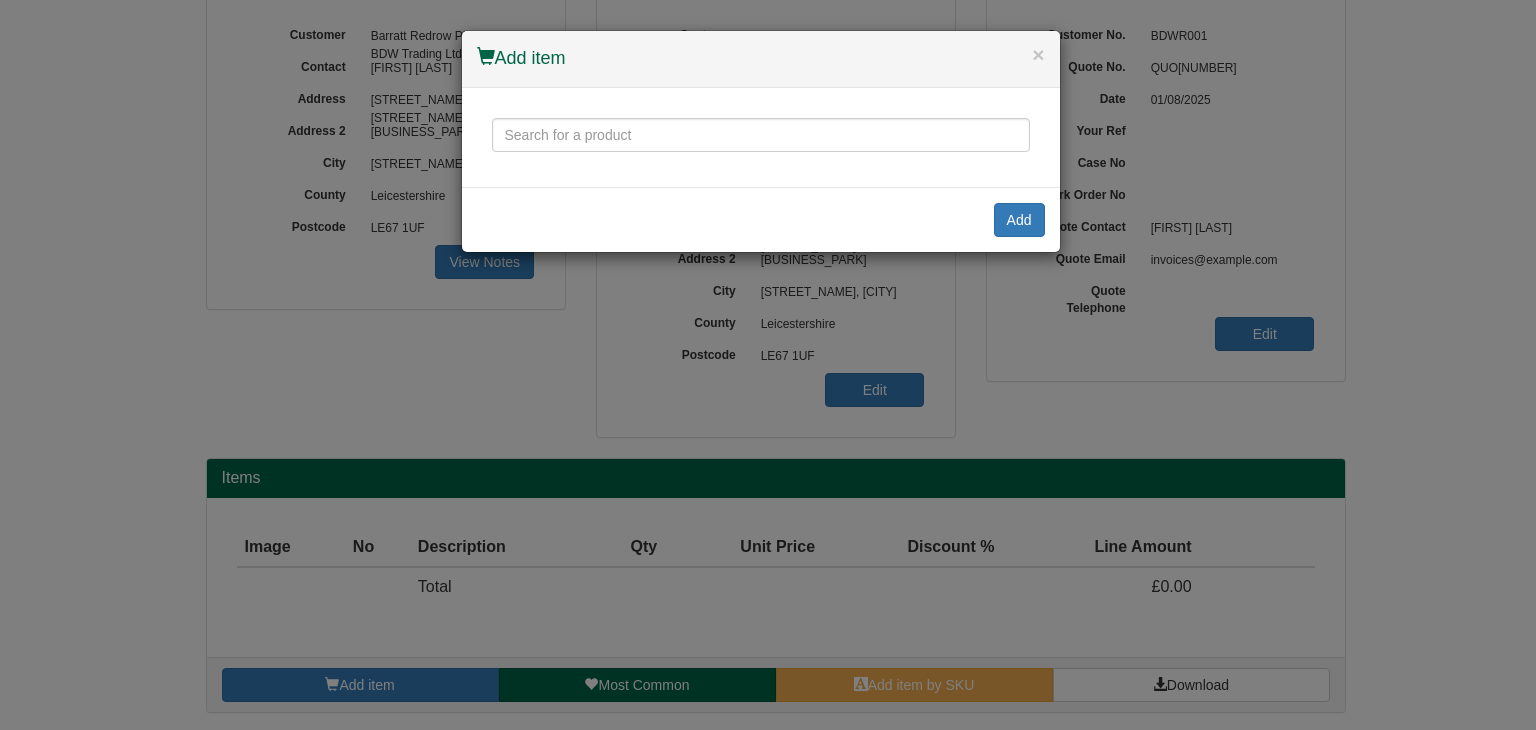 click on "Add item" at bounding box center [761, 59] 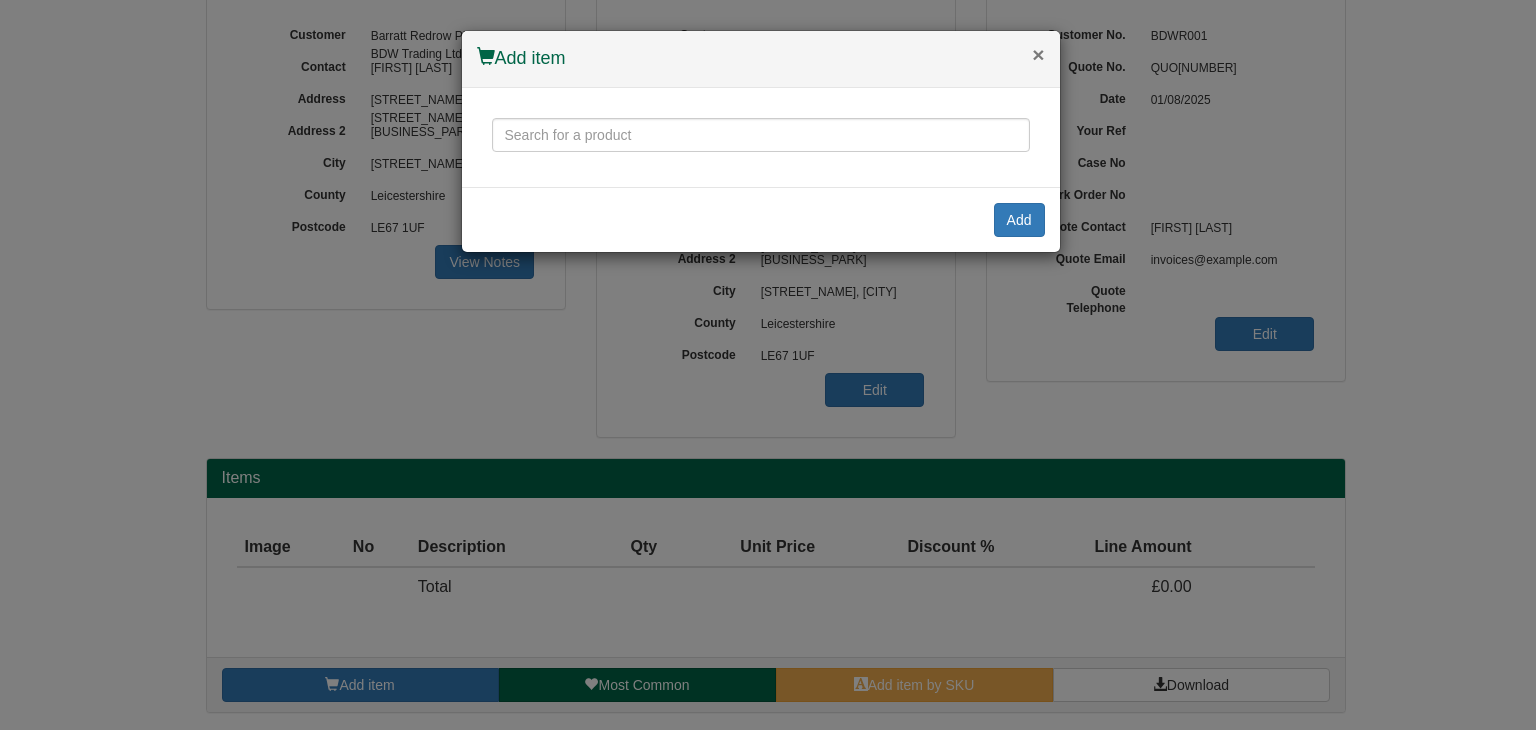 click on "×
Add item" at bounding box center (761, 59) 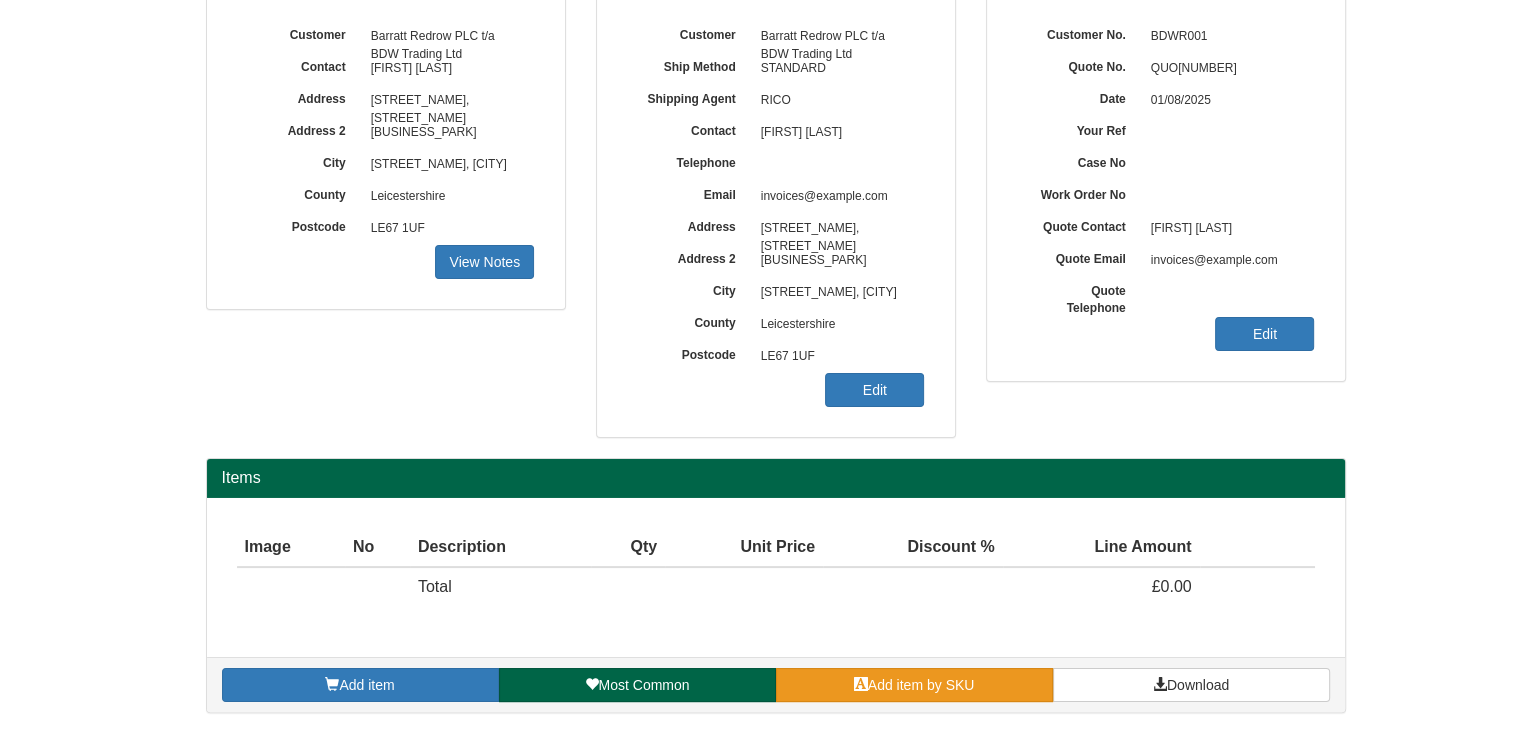 click on "Add item by SKU" at bounding box center (921, 685) 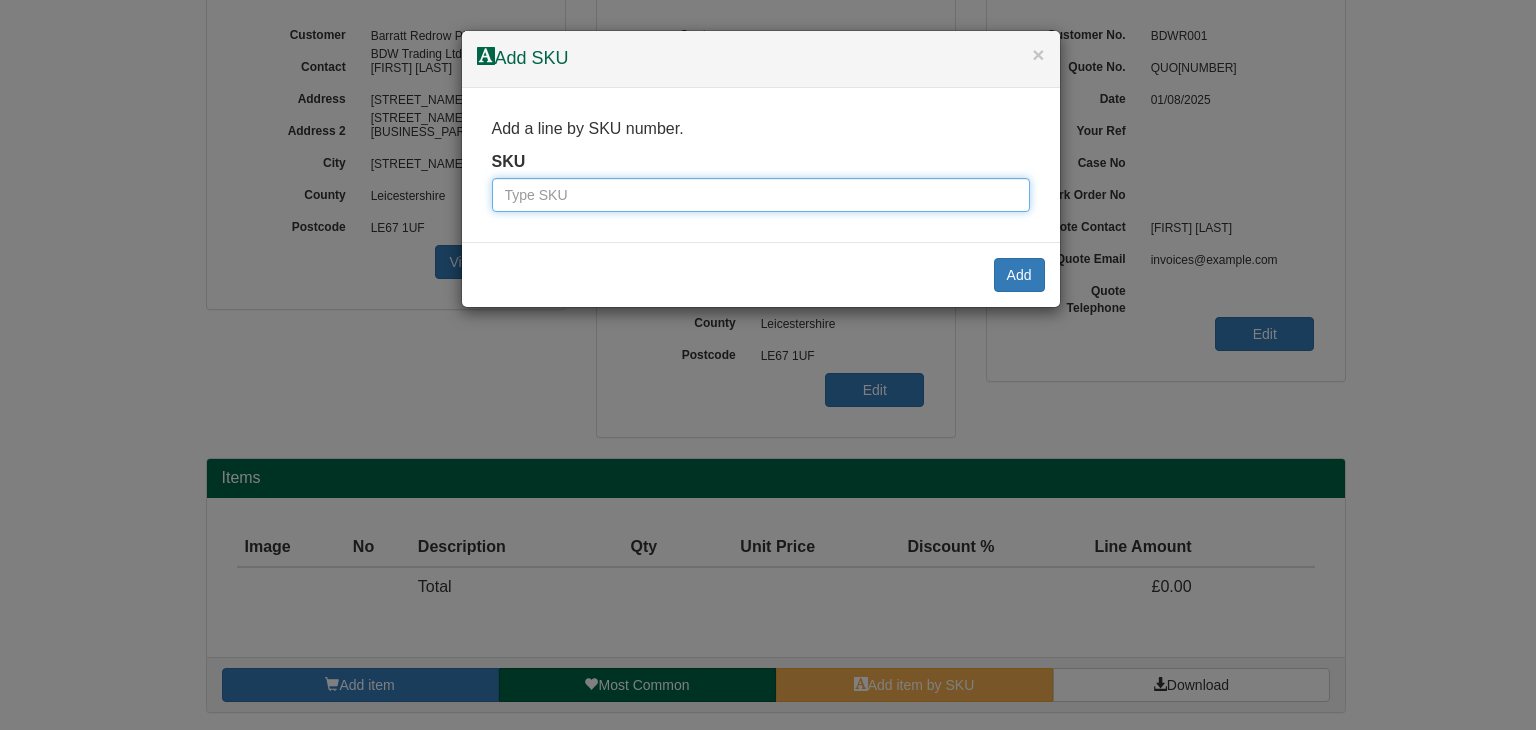click at bounding box center (761, 195) 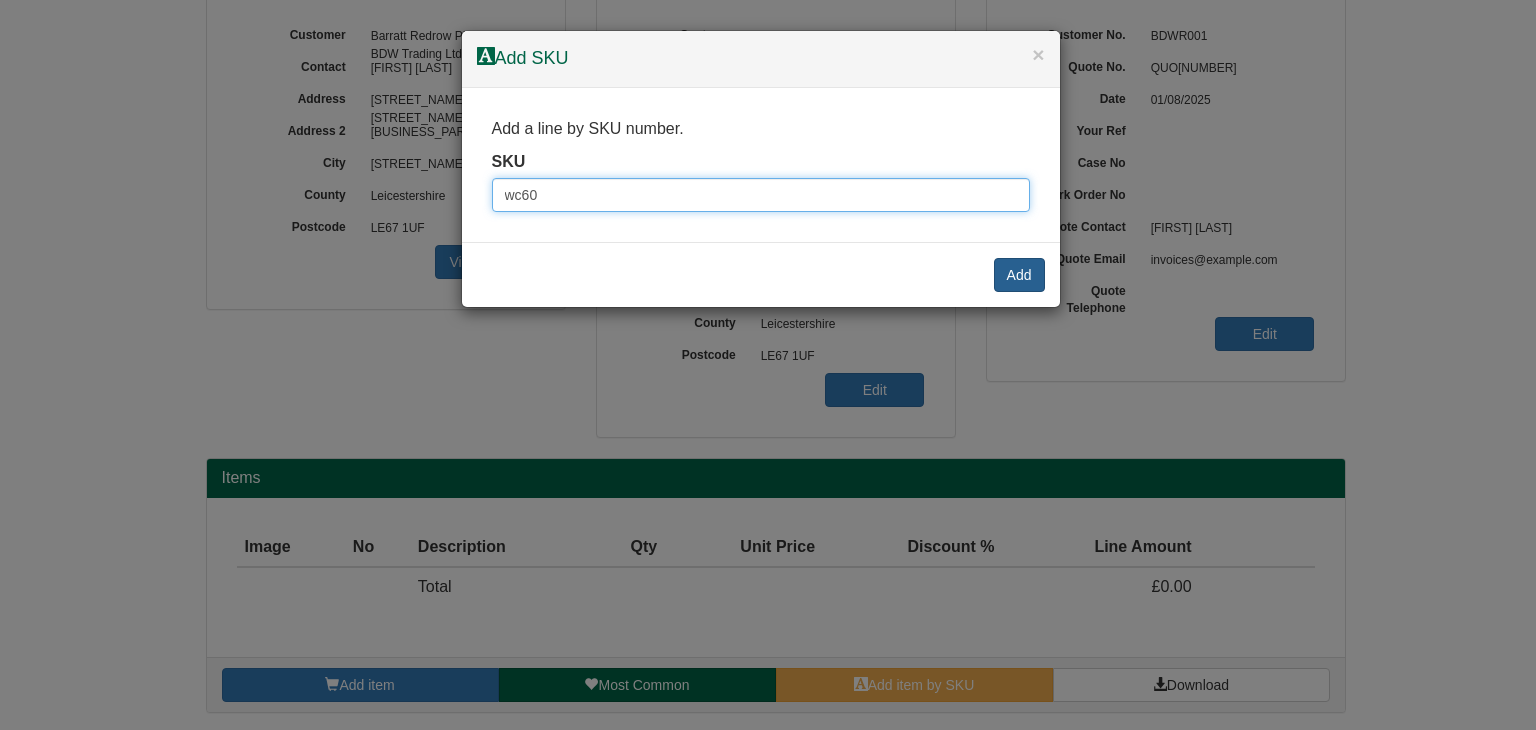 type on "wc60" 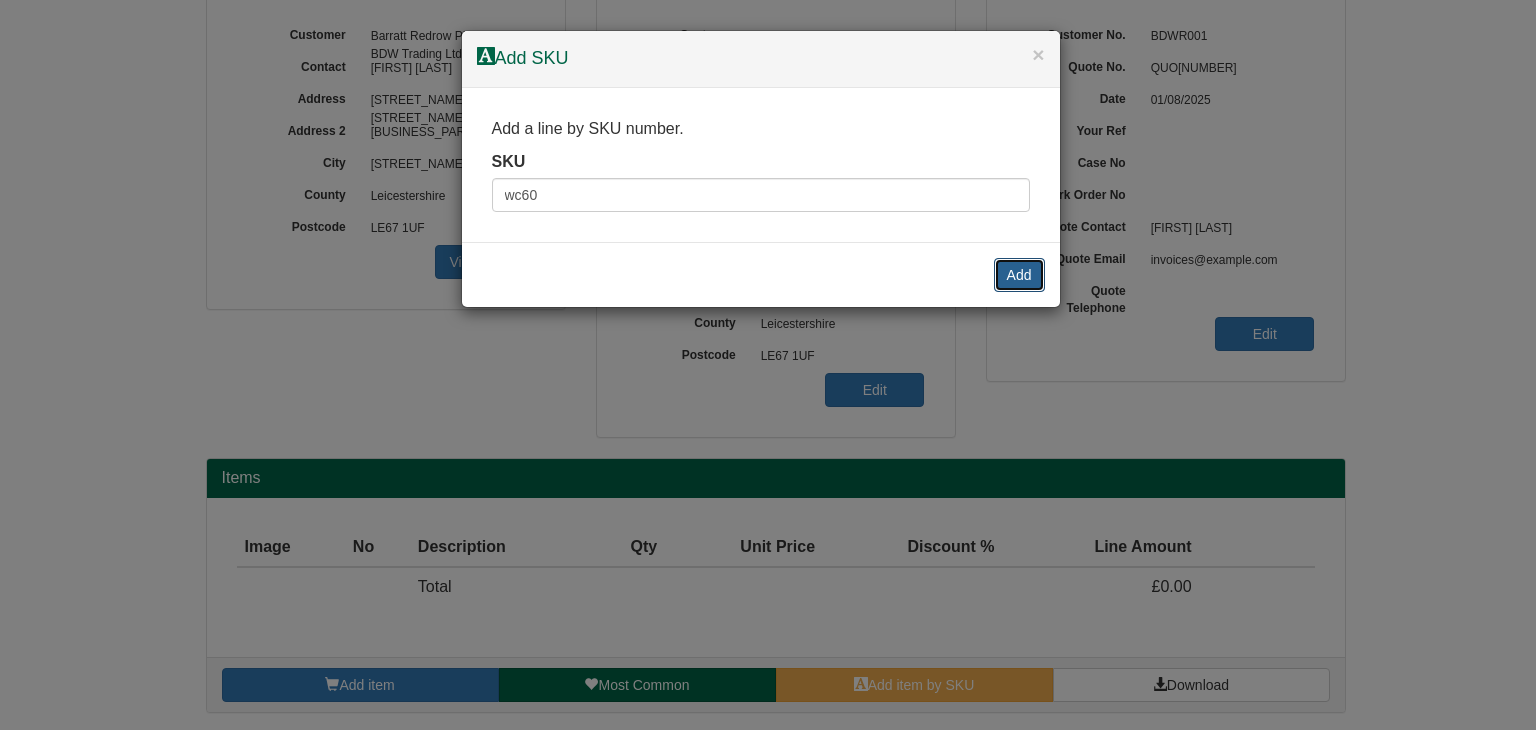 click on "Add" at bounding box center [1019, 275] 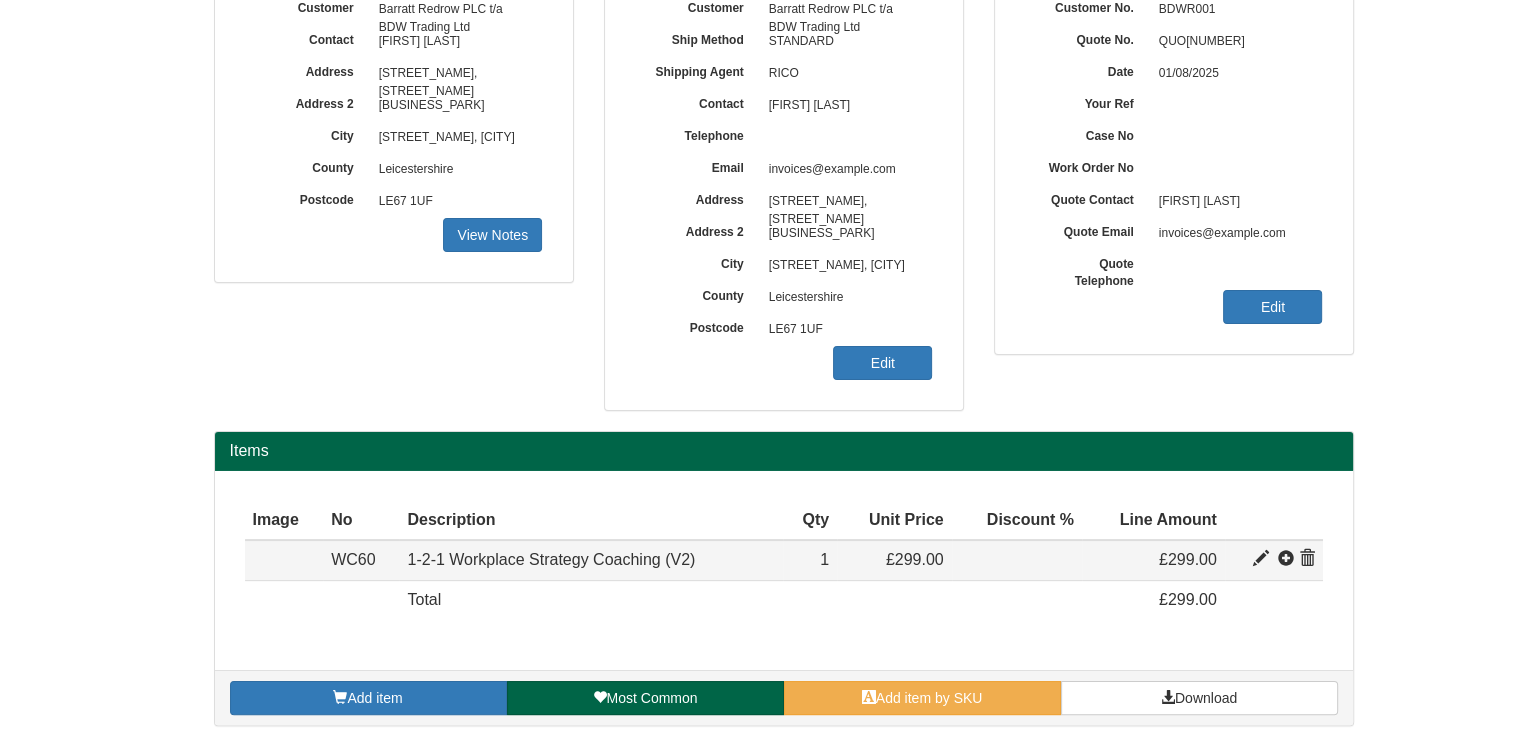 scroll, scrollTop: 281, scrollLeft: 0, axis: vertical 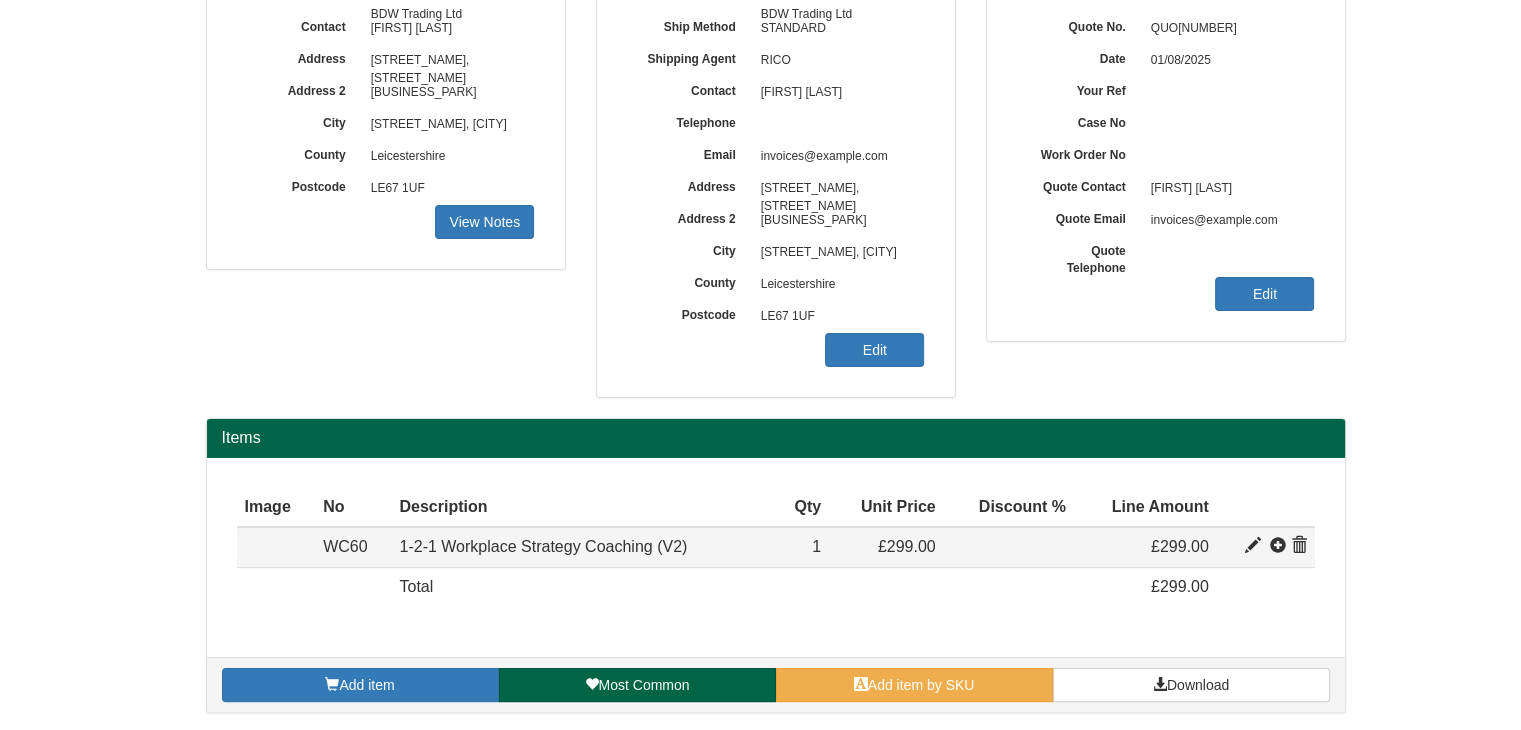 click at bounding box center [1253, 546] 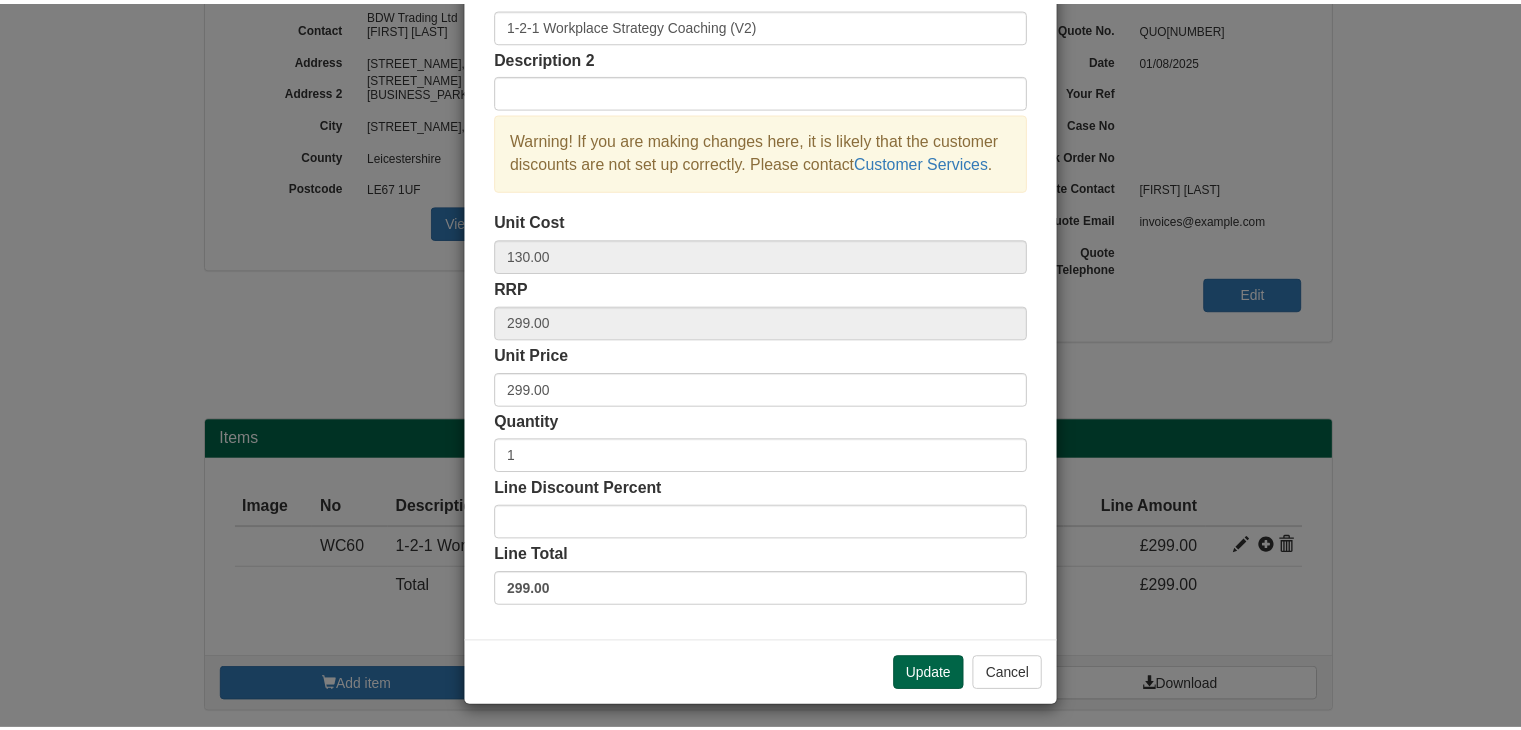 scroll, scrollTop: 144, scrollLeft: 0, axis: vertical 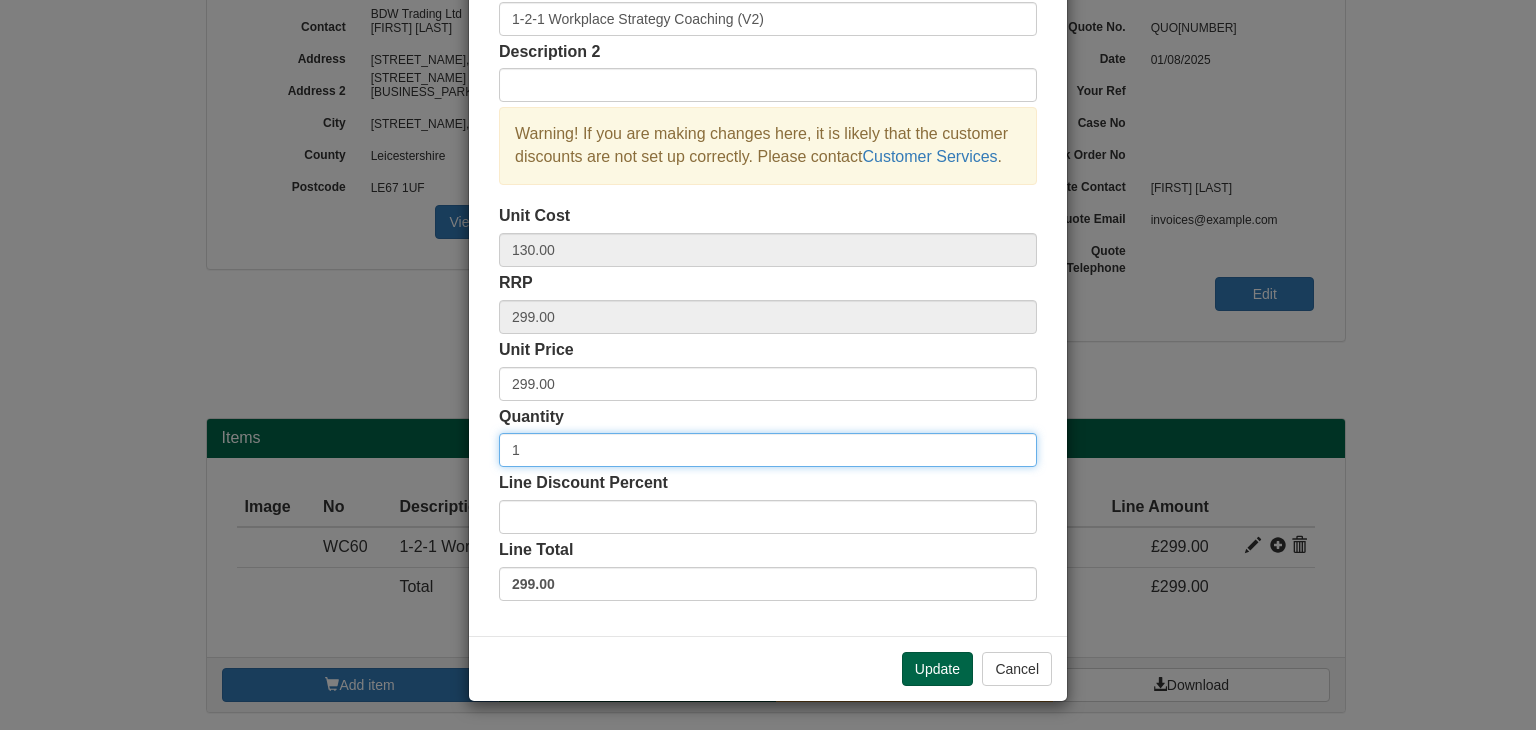 drag, startPoint x: 533, startPoint y: 440, endPoint x: 468, endPoint y: 445, distance: 65.192024 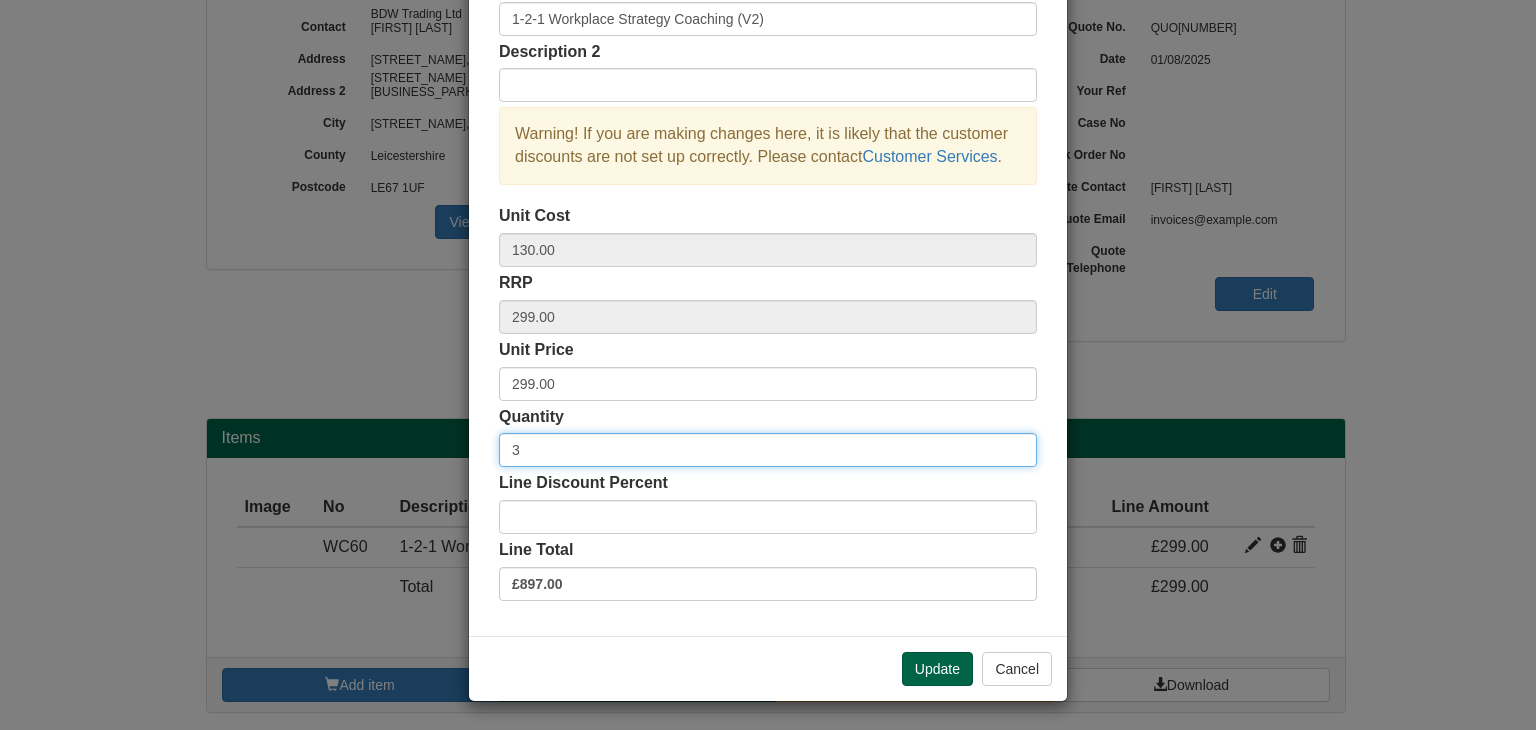 type on "3" 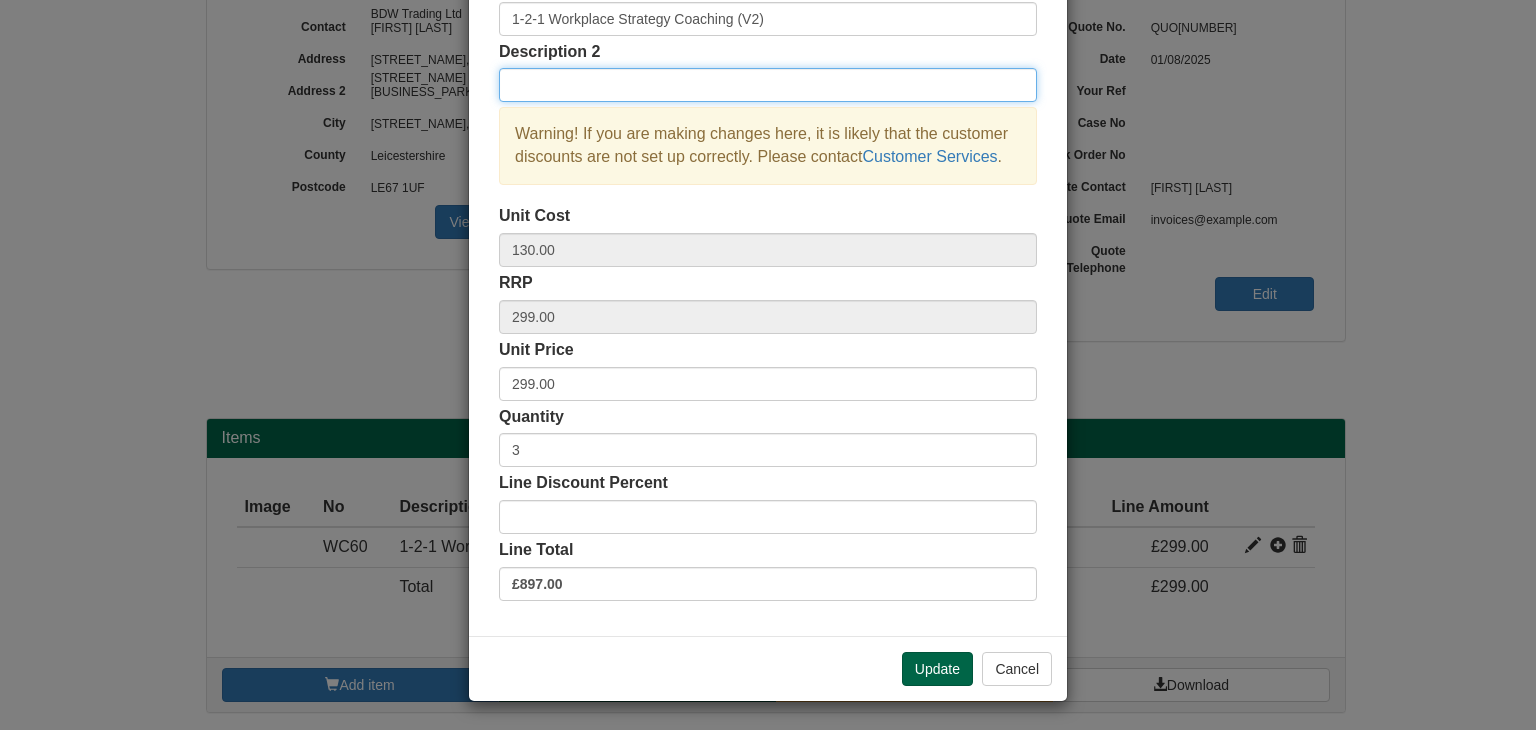 click at bounding box center (768, 85) 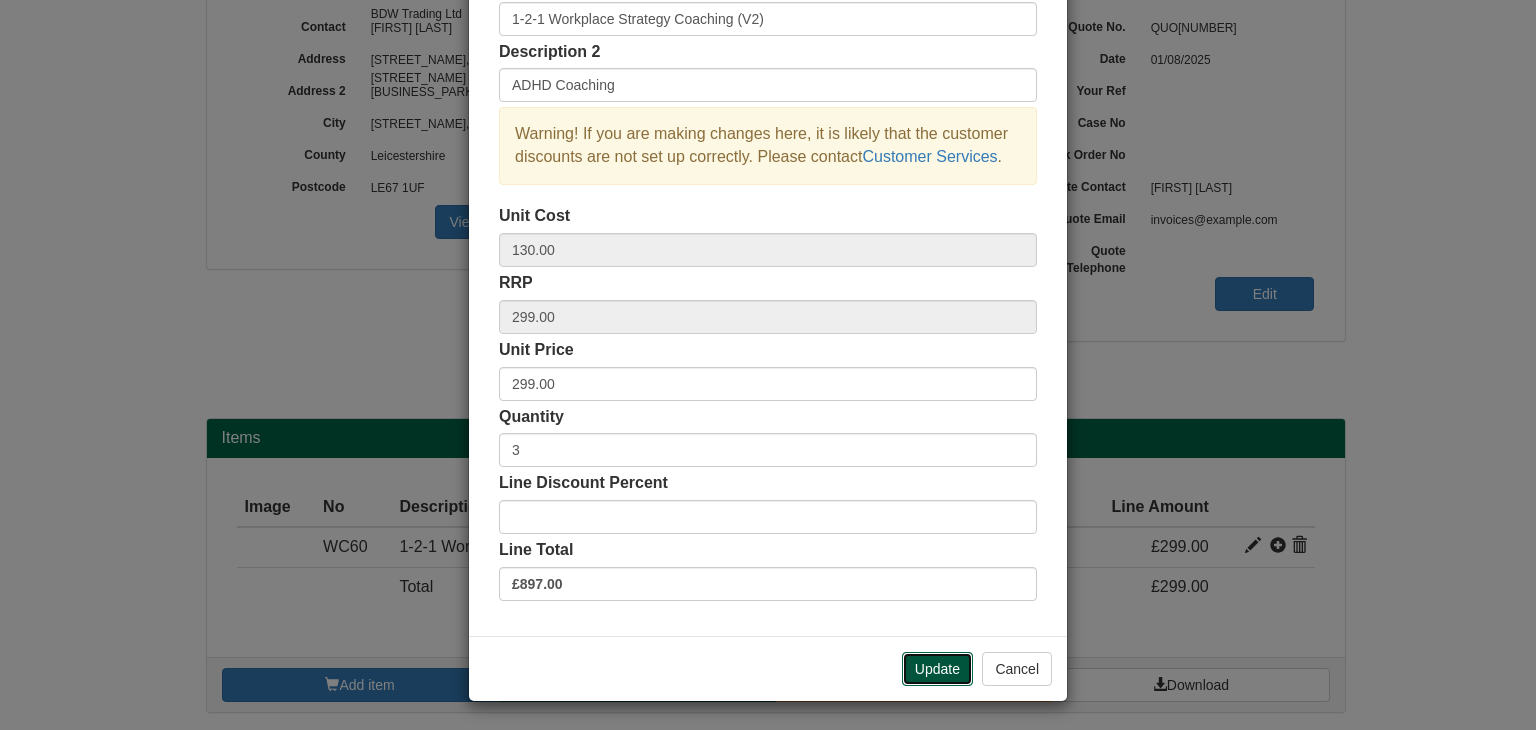 click on "Update" at bounding box center (937, 669) 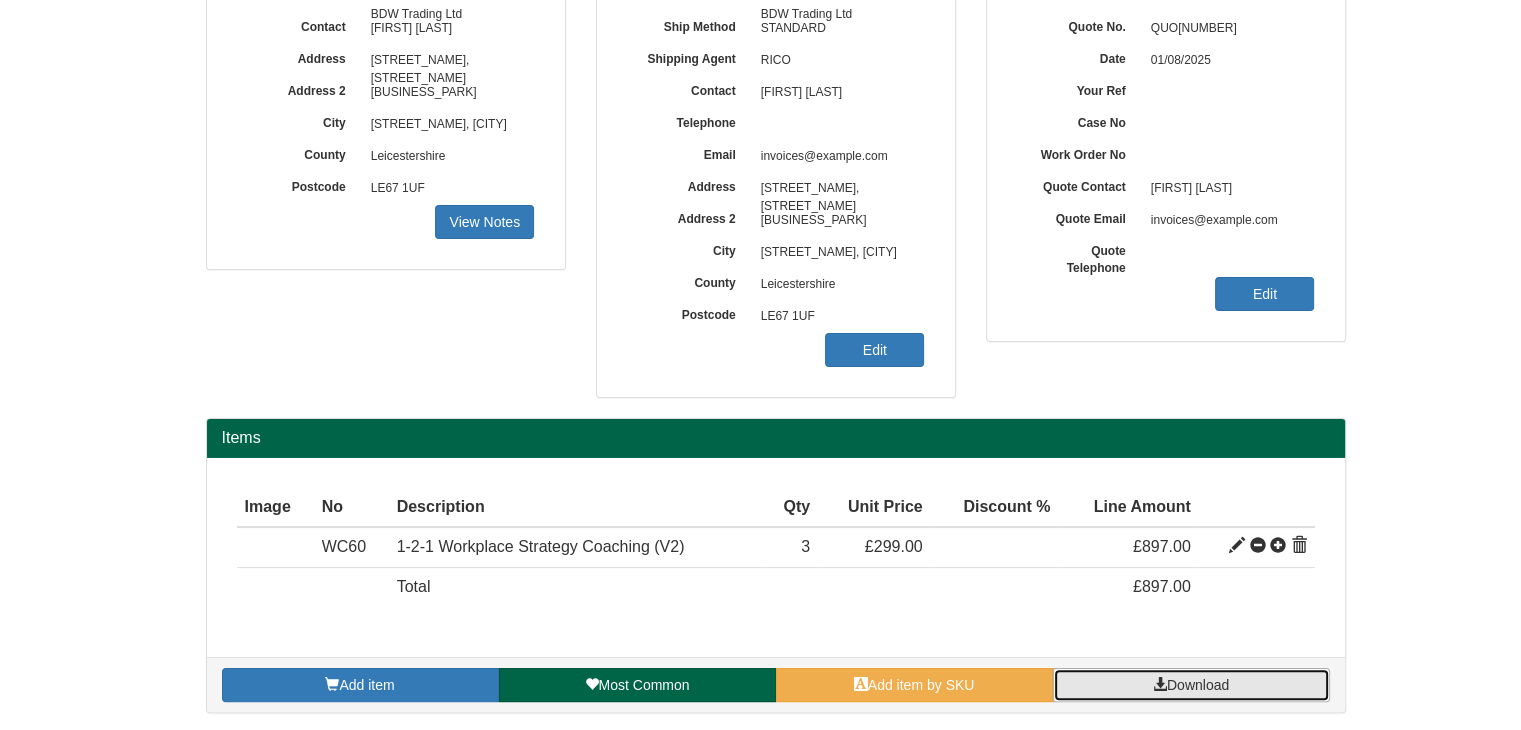 click at bounding box center (1160, 684) 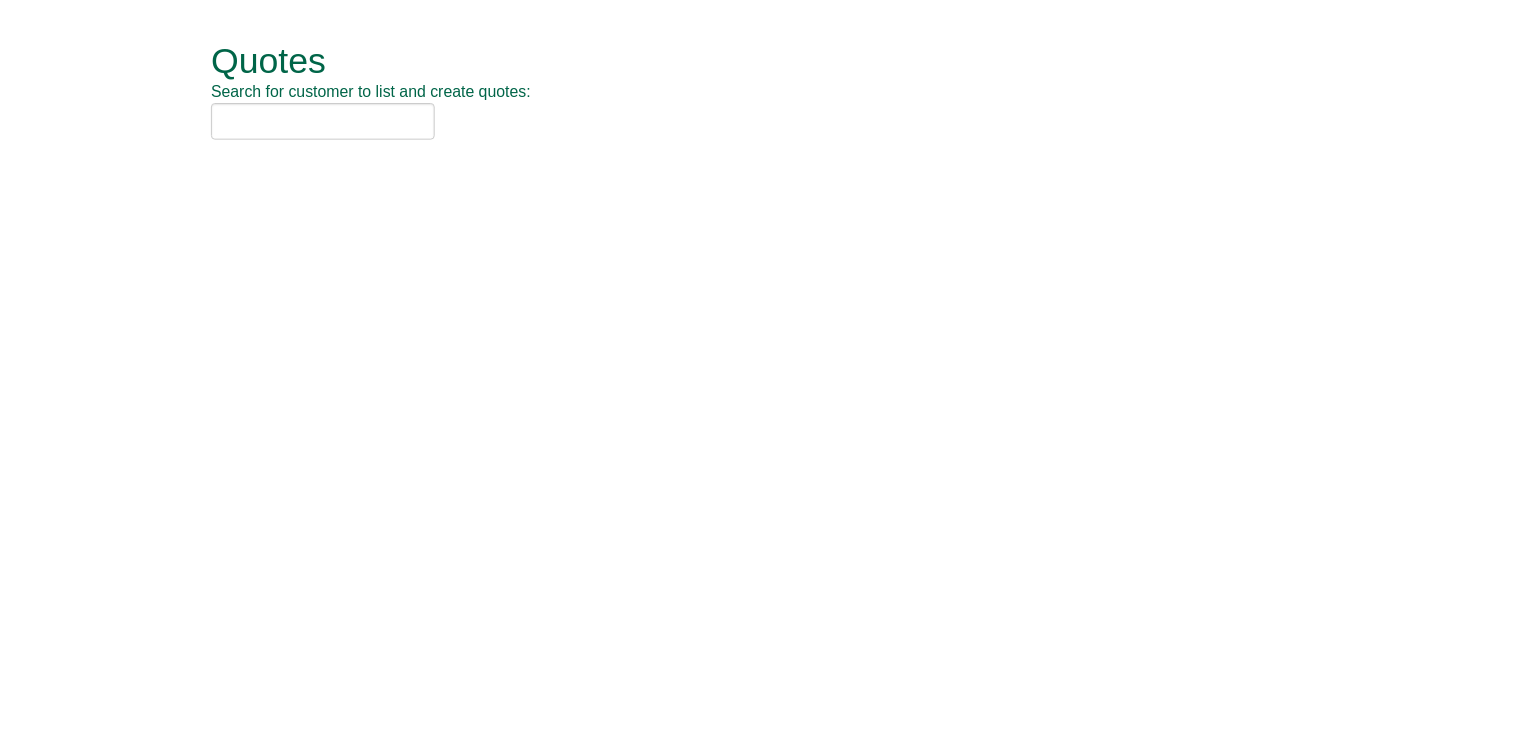 scroll, scrollTop: 0, scrollLeft: 0, axis: both 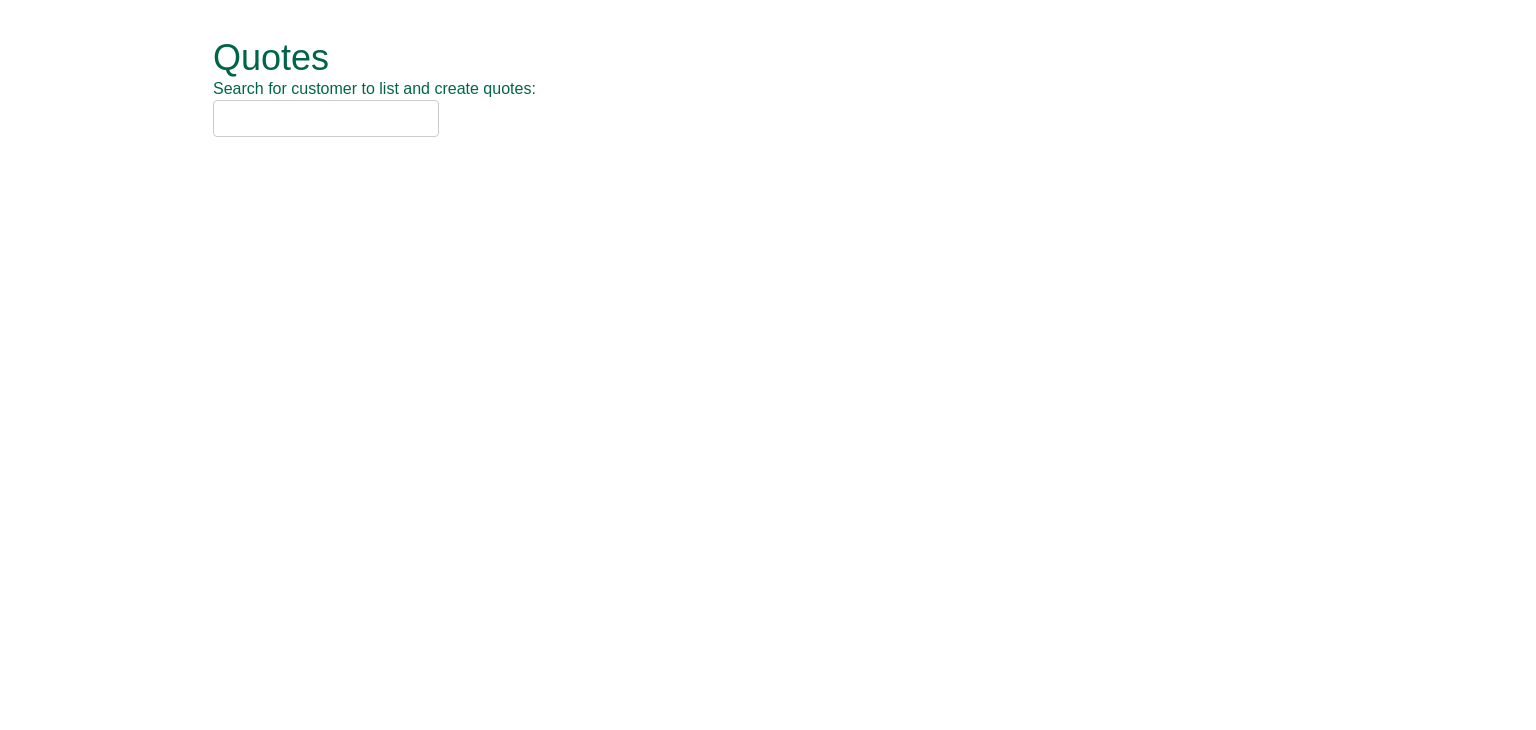 click at bounding box center (326, 118) 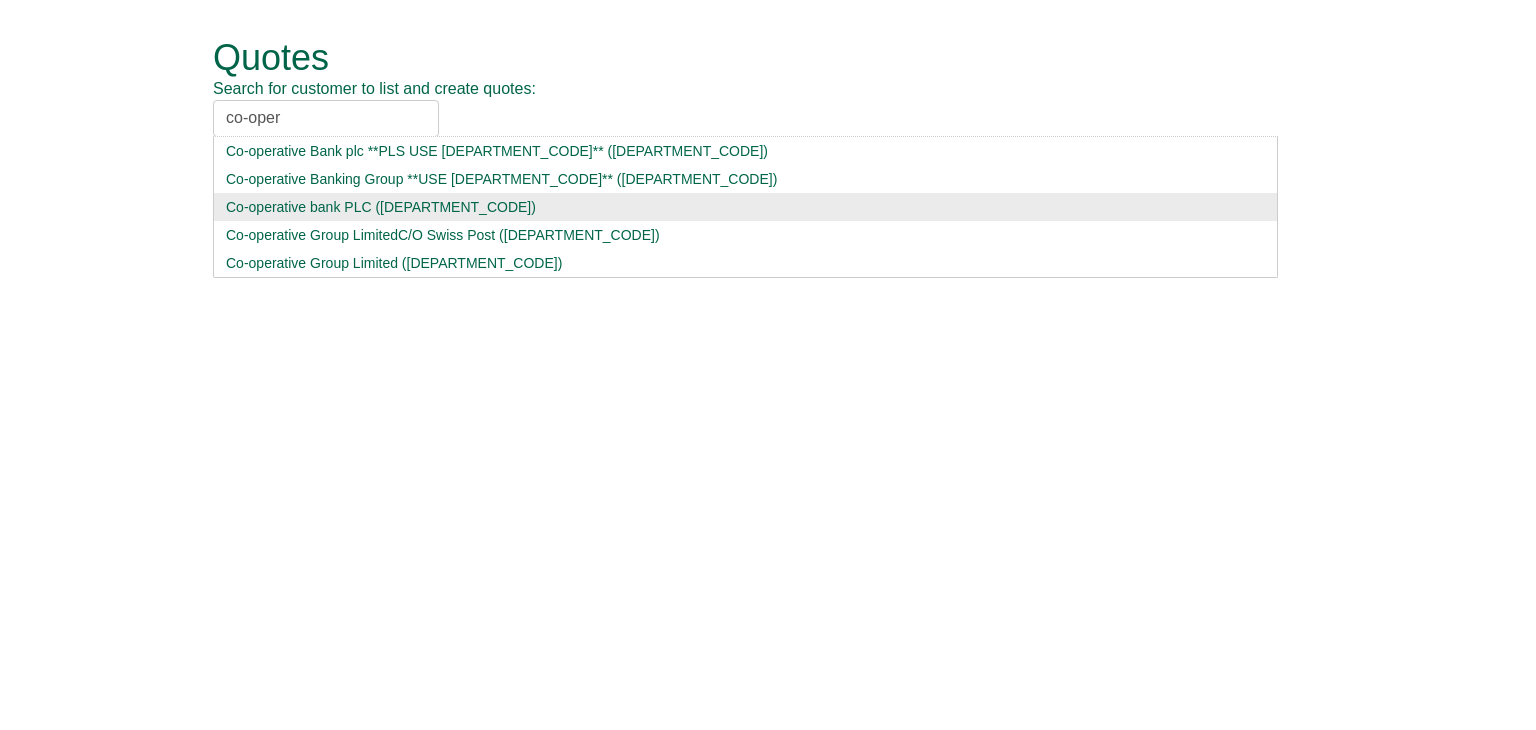 type on "co-oper" 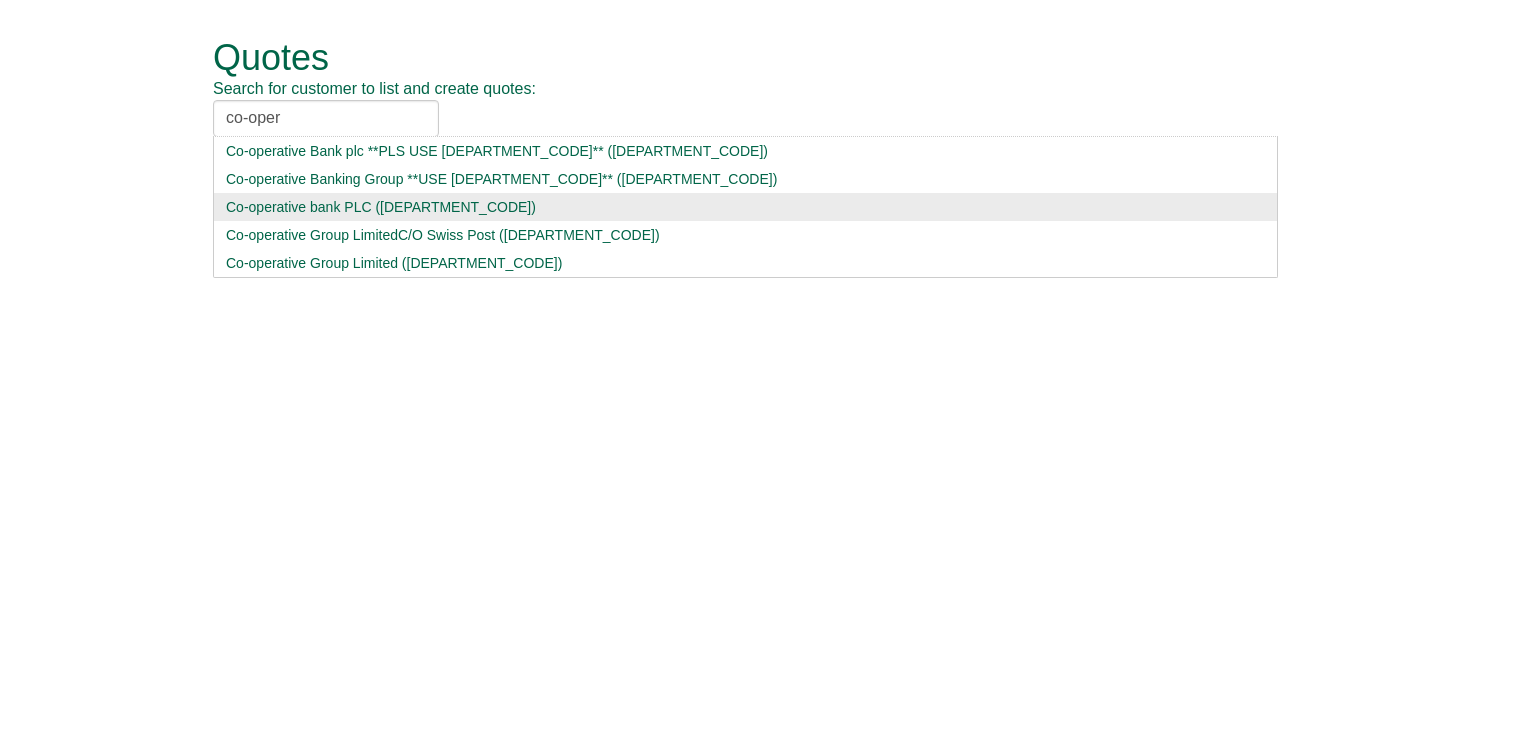 click on "Co-operative bank PLC ([DEPARTMENT_CODE])" at bounding box center (745, 207) 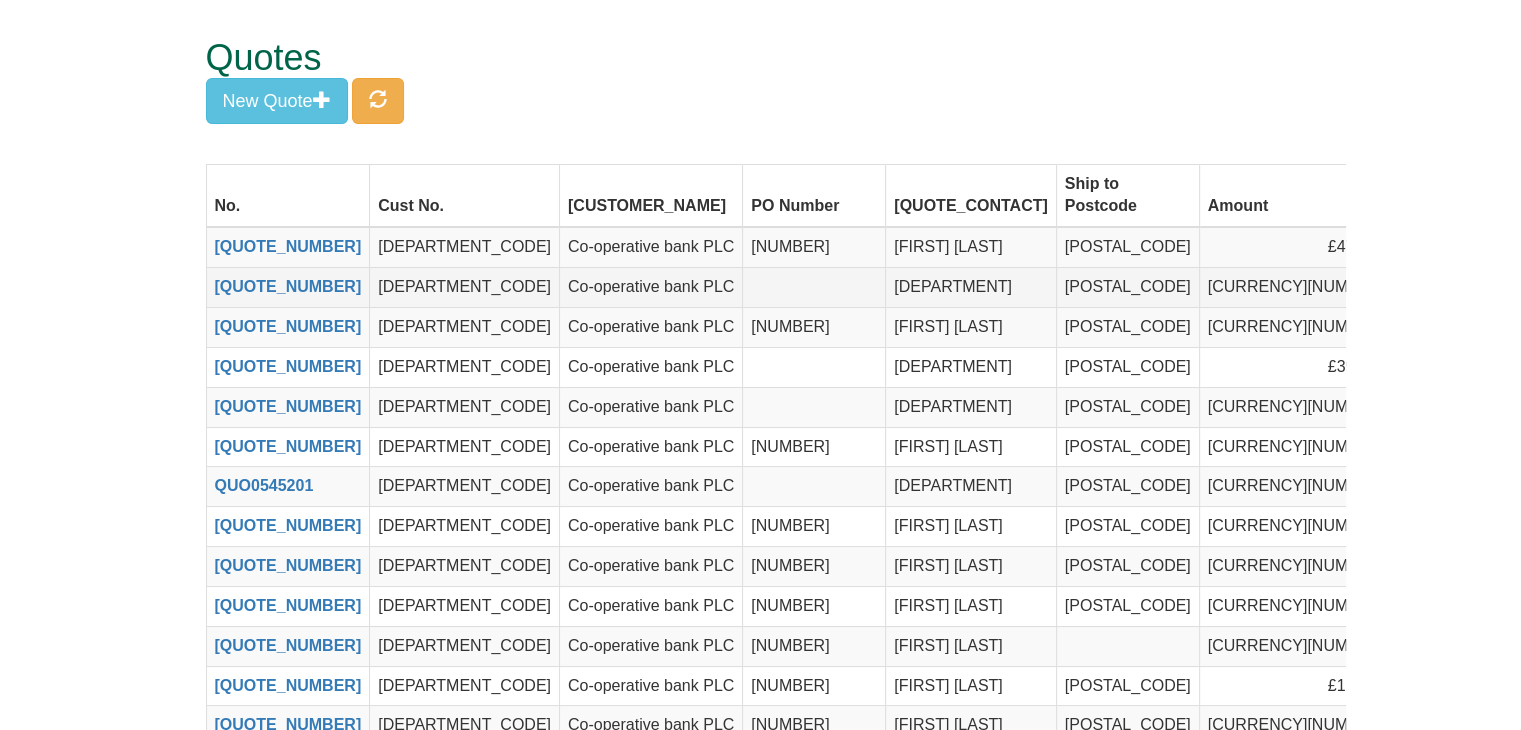 click at bounding box center [1410, 286] 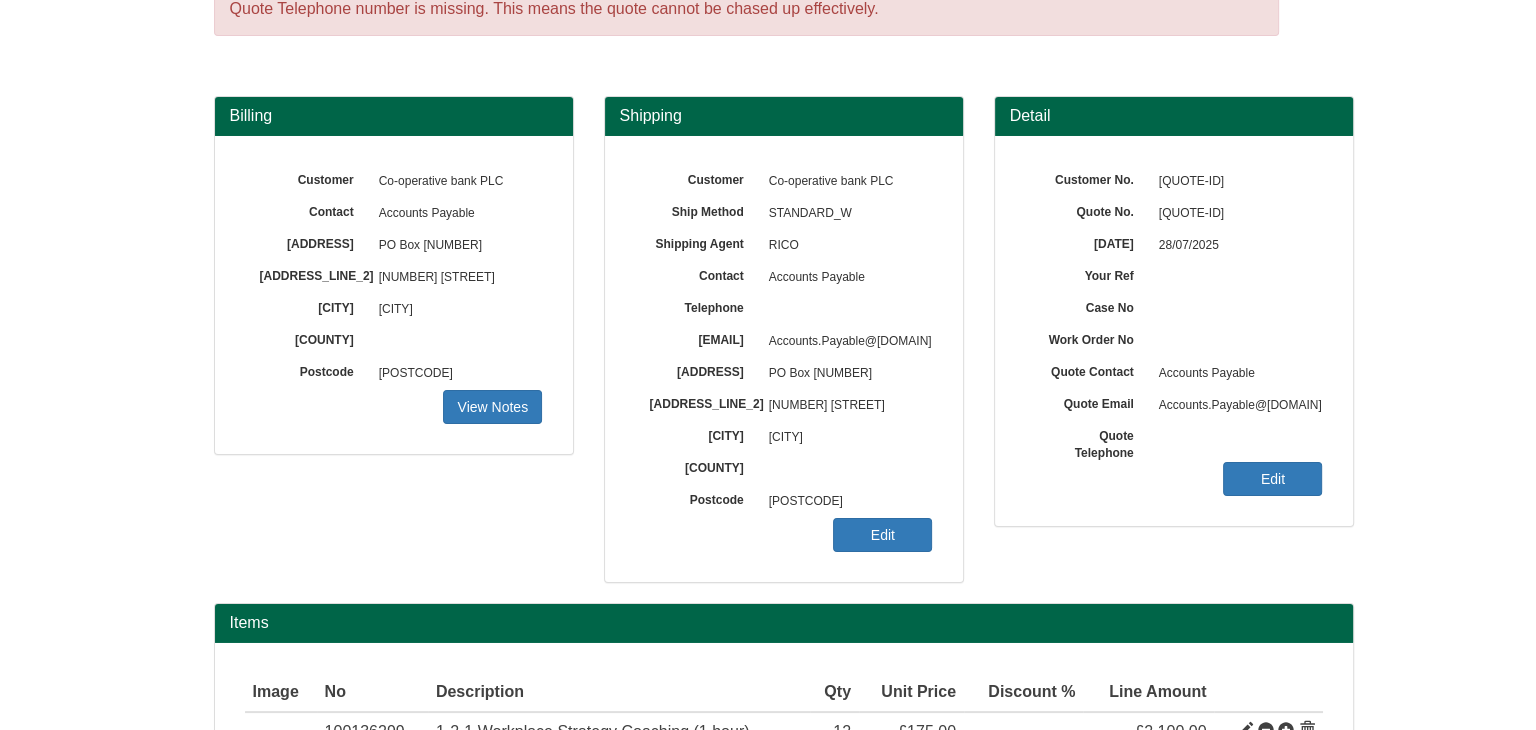scroll, scrollTop: 281, scrollLeft: 0, axis: vertical 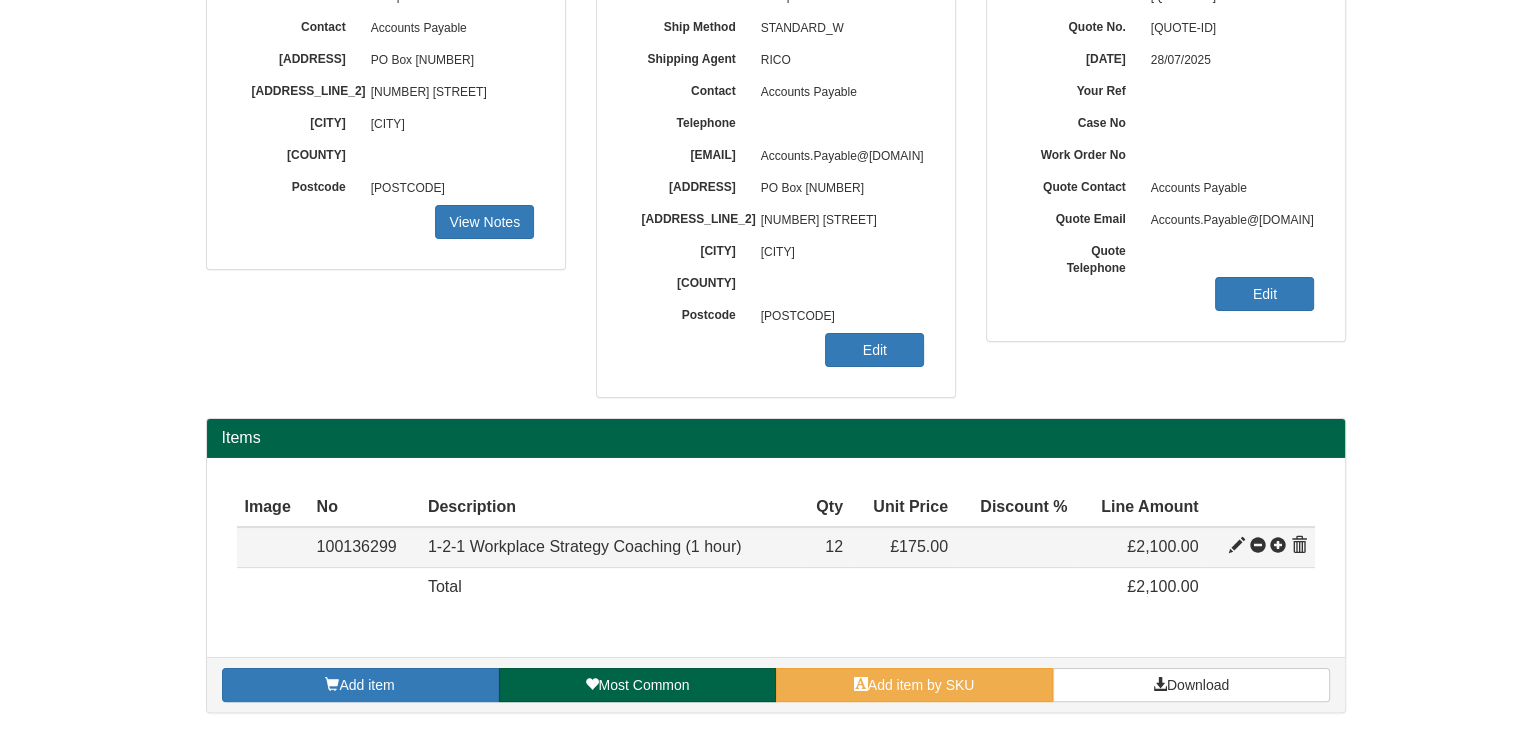 click at bounding box center (1237, 546) 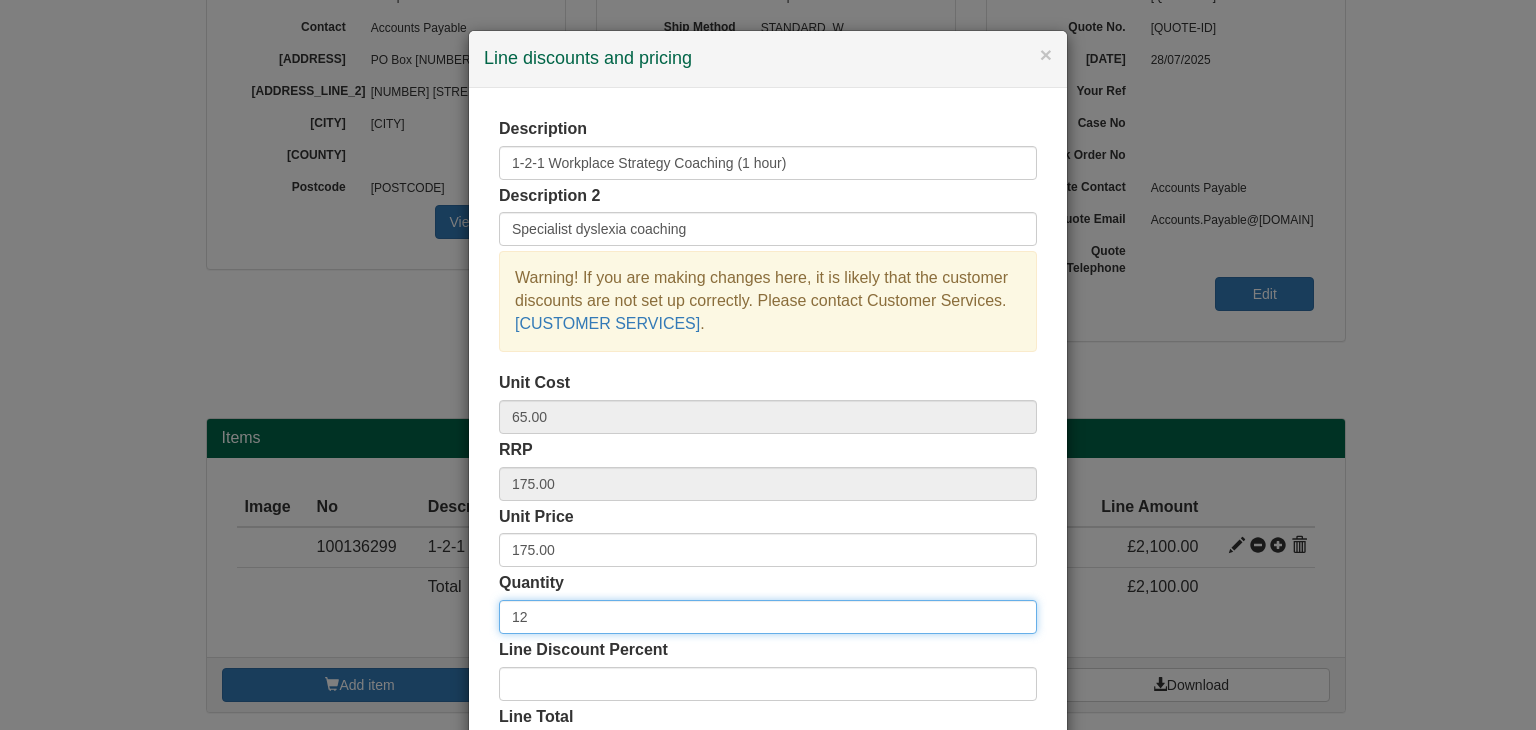 drag, startPoint x: 536, startPoint y: 595, endPoint x: 476, endPoint y: 603, distance: 60.530983 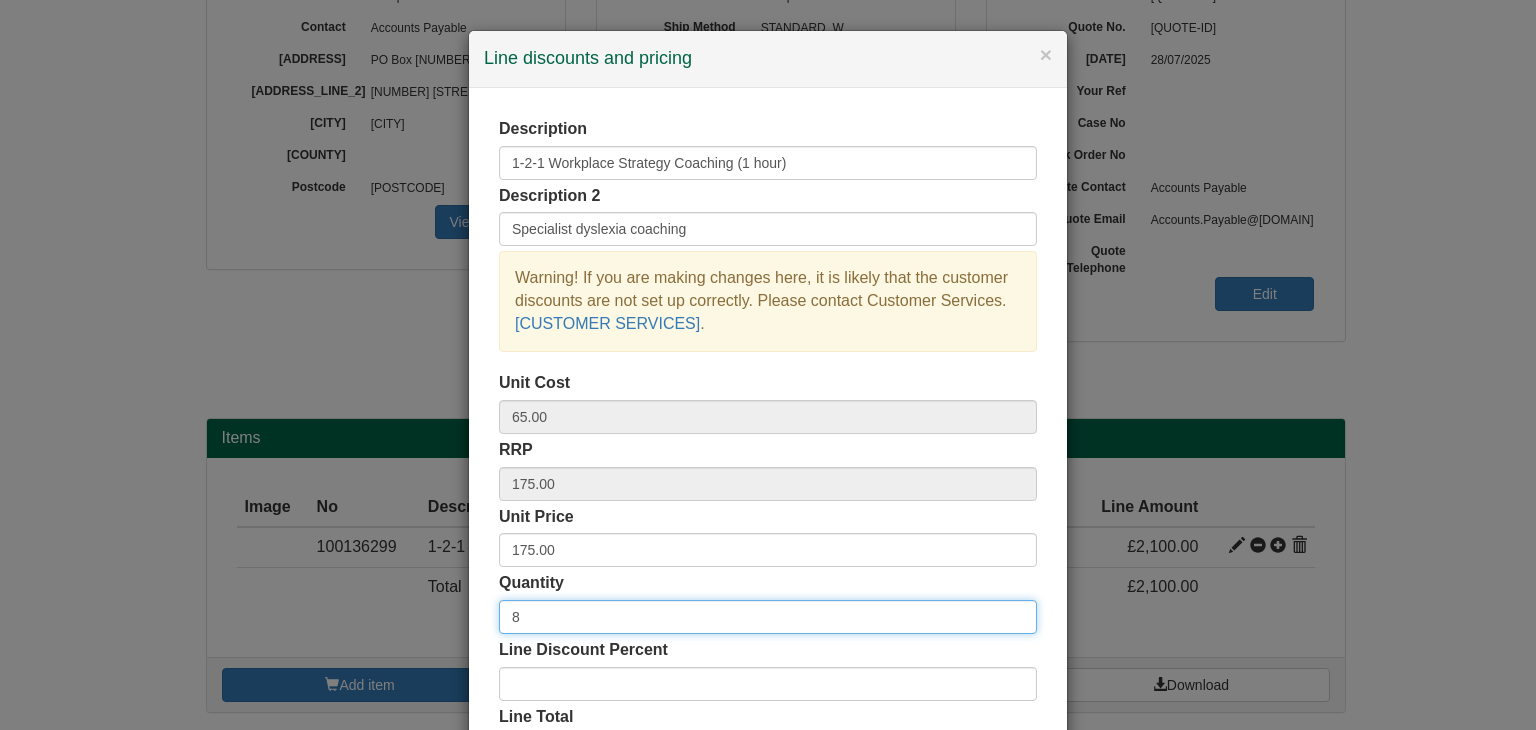 type on "8" 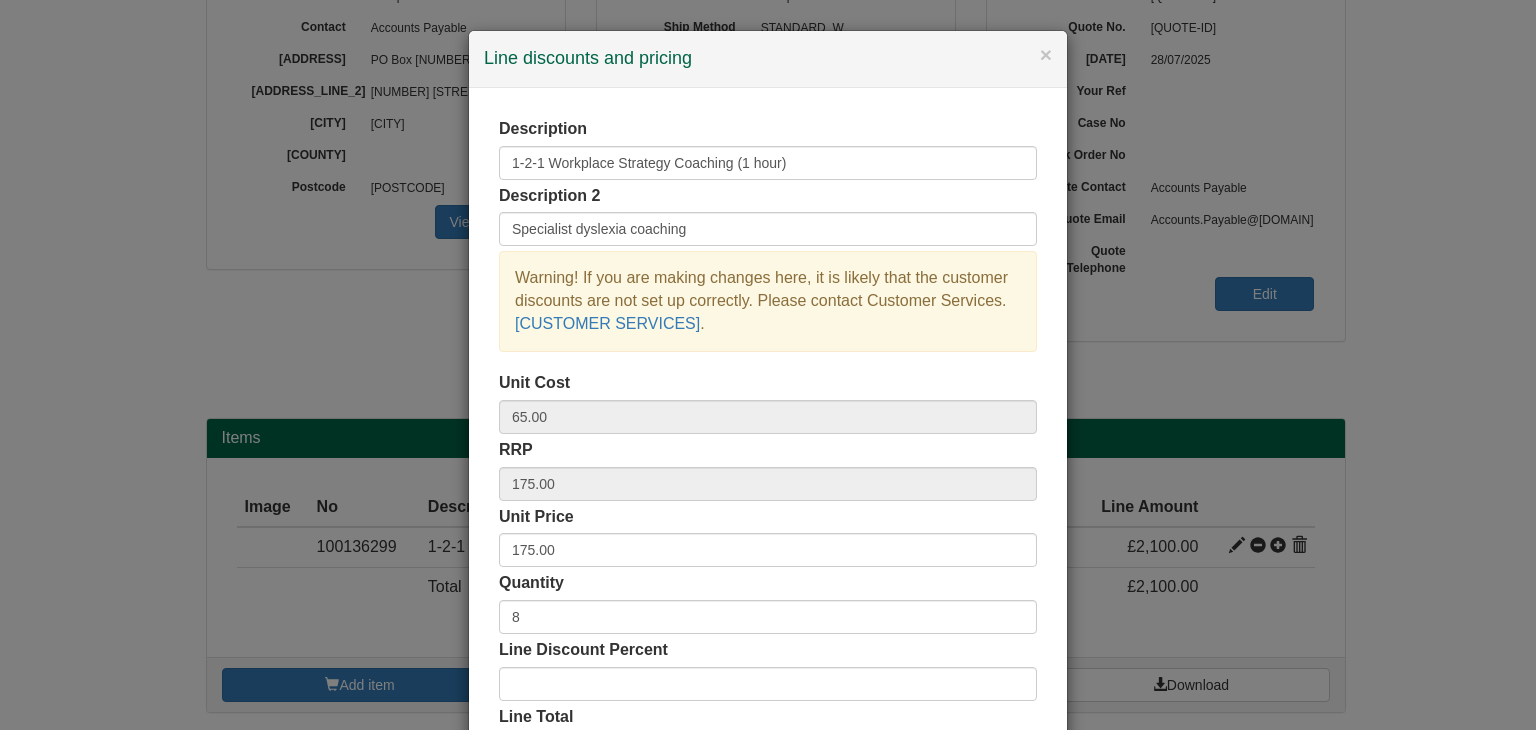 click on "Description
1-2-1 Workplace Strategy Coaching (1 hour)
Description 2
Specialist dyslexia coaching
Warning! If you are making changes here, it is likely that the customer discounts are not set up correctly. Please contact  Customer Services .
Unit Cost
65.00
RRP
175.00
Unit Price
175.00
Quantity
8" at bounding box center (768, 445) 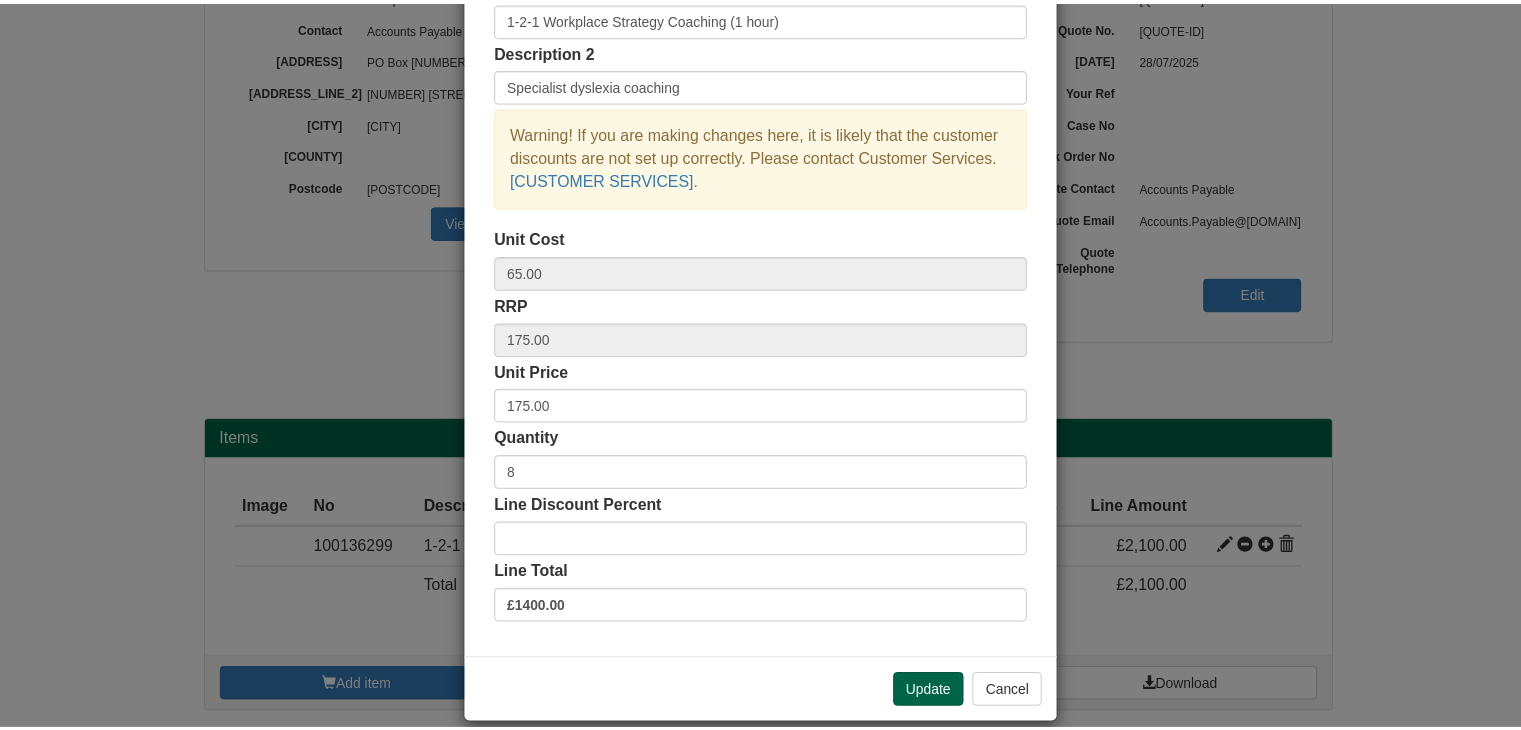 scroll, scrollTop: 144, scrollLeft: 0, axis: vertical 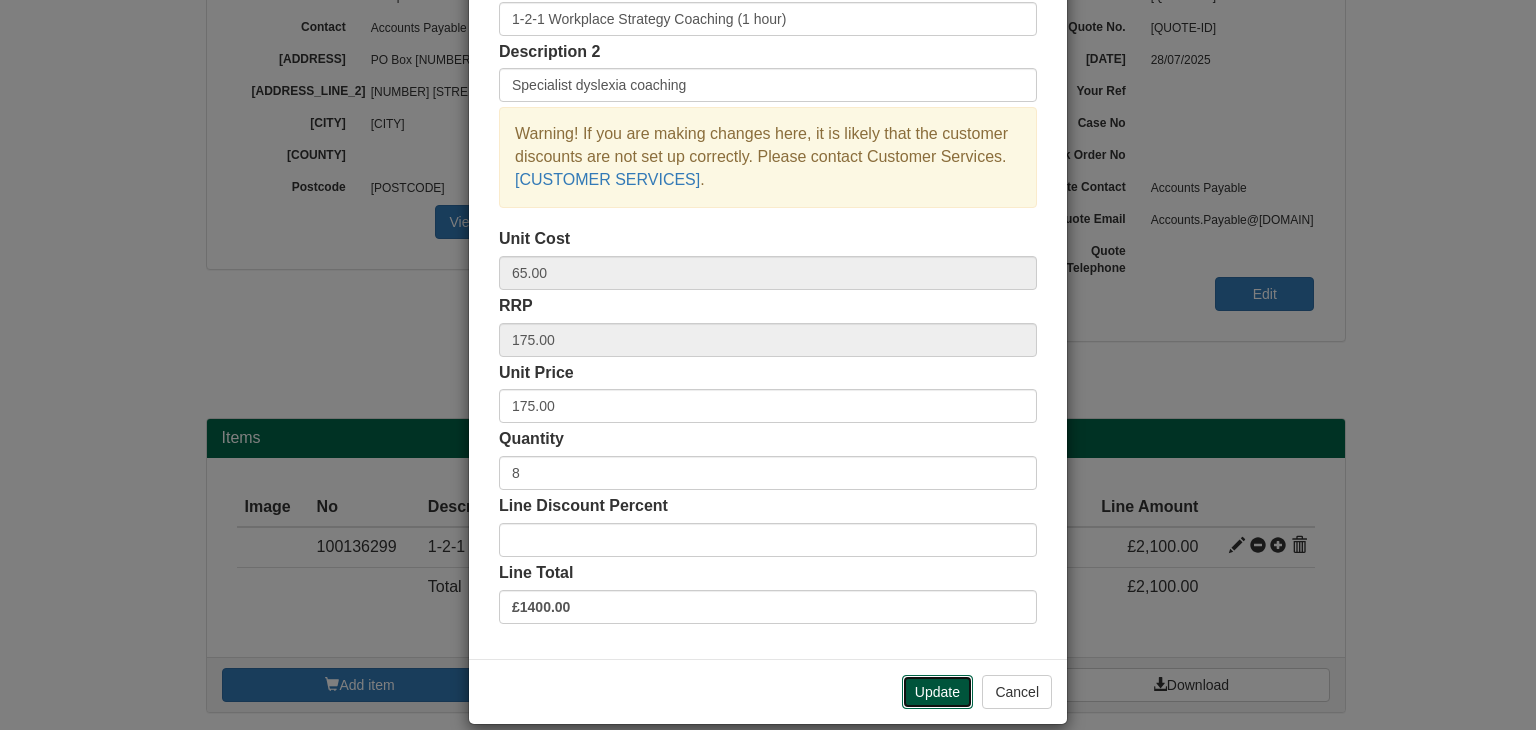 click on "Update" at bounding box center (937, 692) 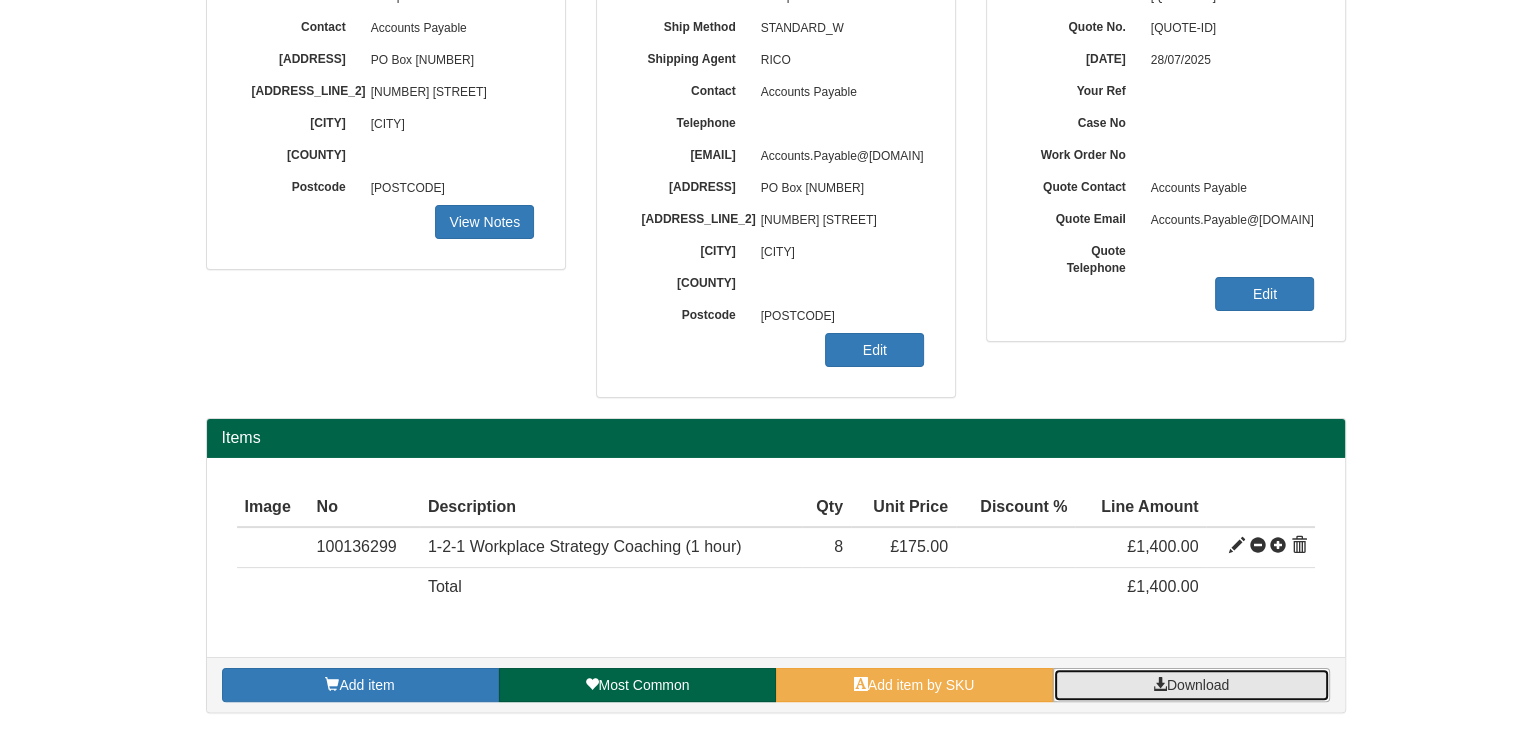 click on "Download" at bounding box center (1191, 685) 